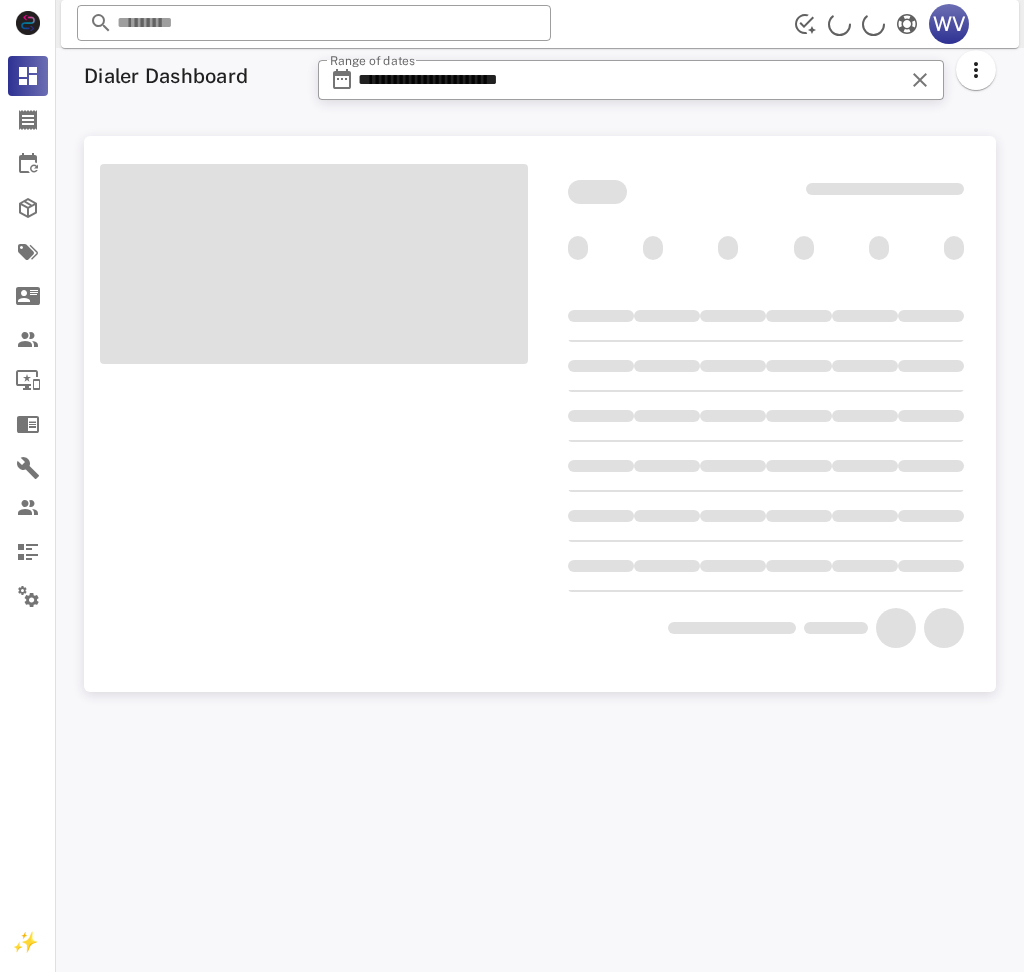 scroll, scrollTop: 0, scrollLeft: 0, axis: both 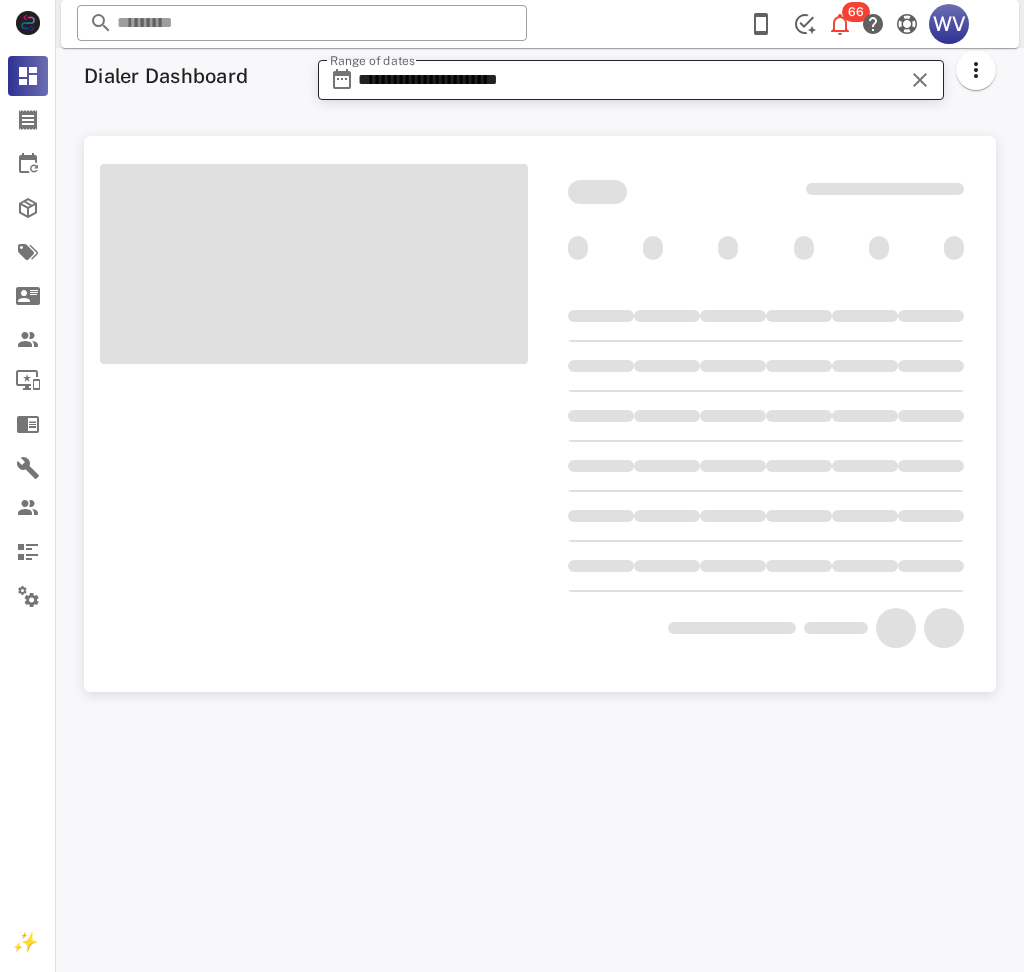 click on "**********" at bounding box center (631, 80) 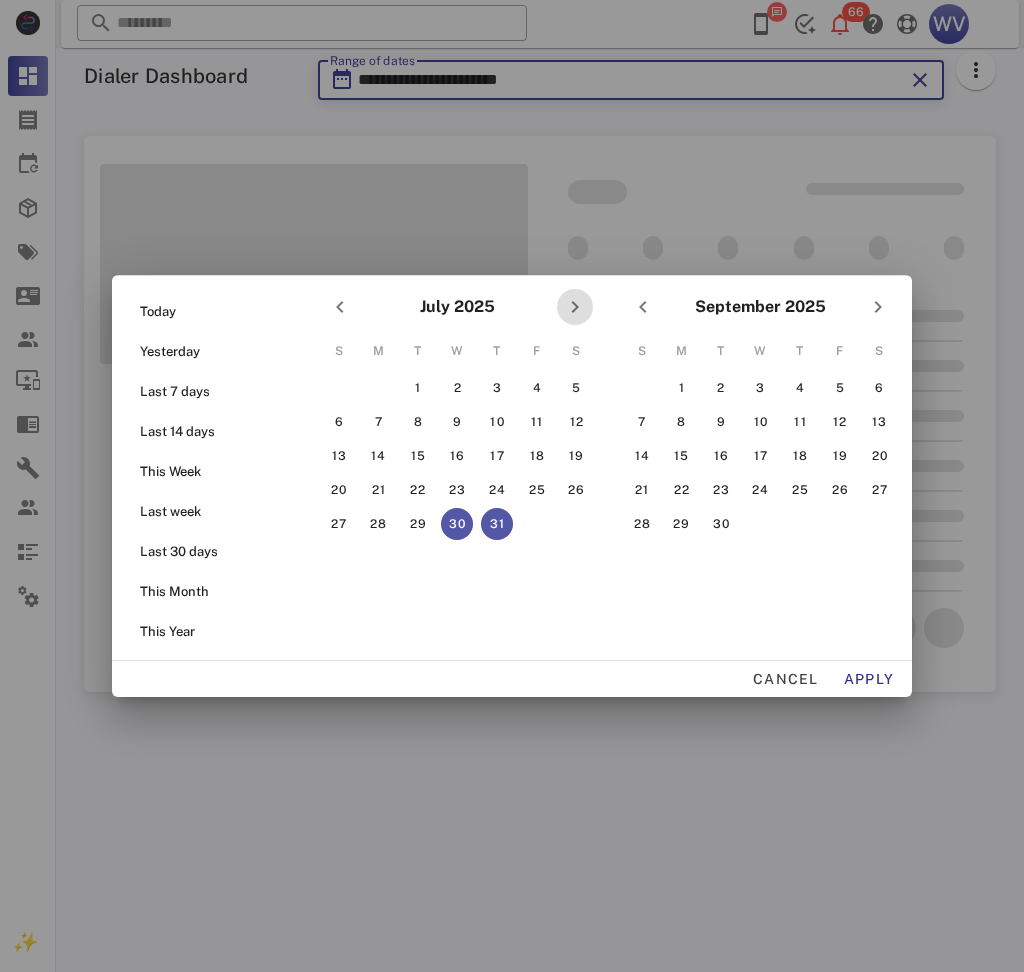 click at bounding box center (575, 307) 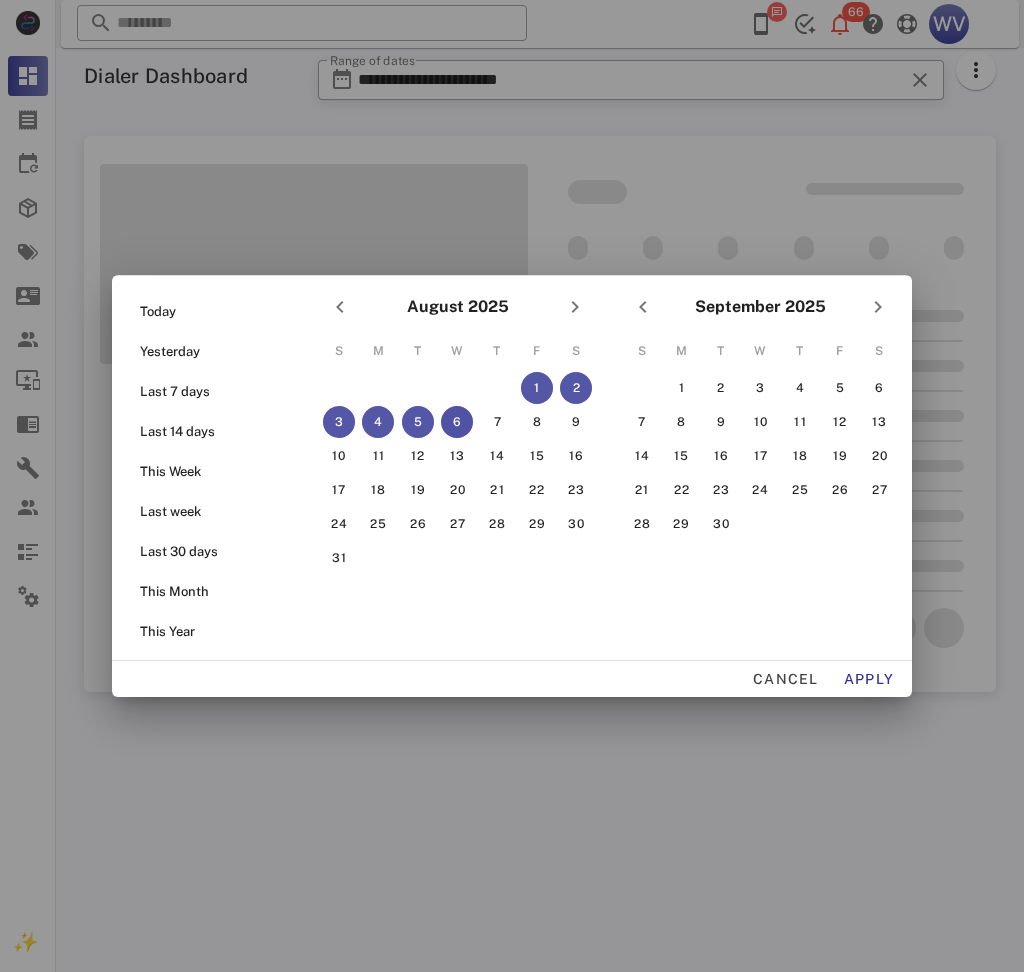 click on "6" at bounding box center (457, 422) 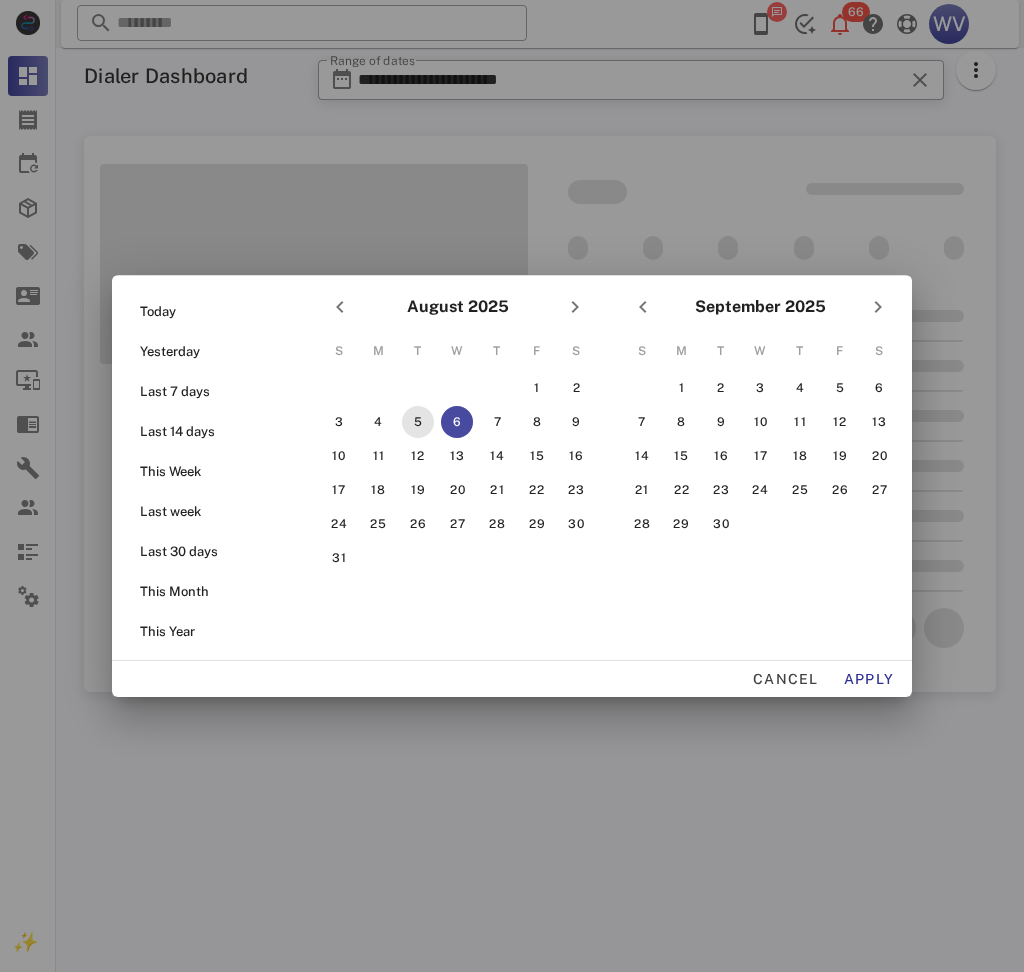 click on "5" at bounding box center [418, 422] 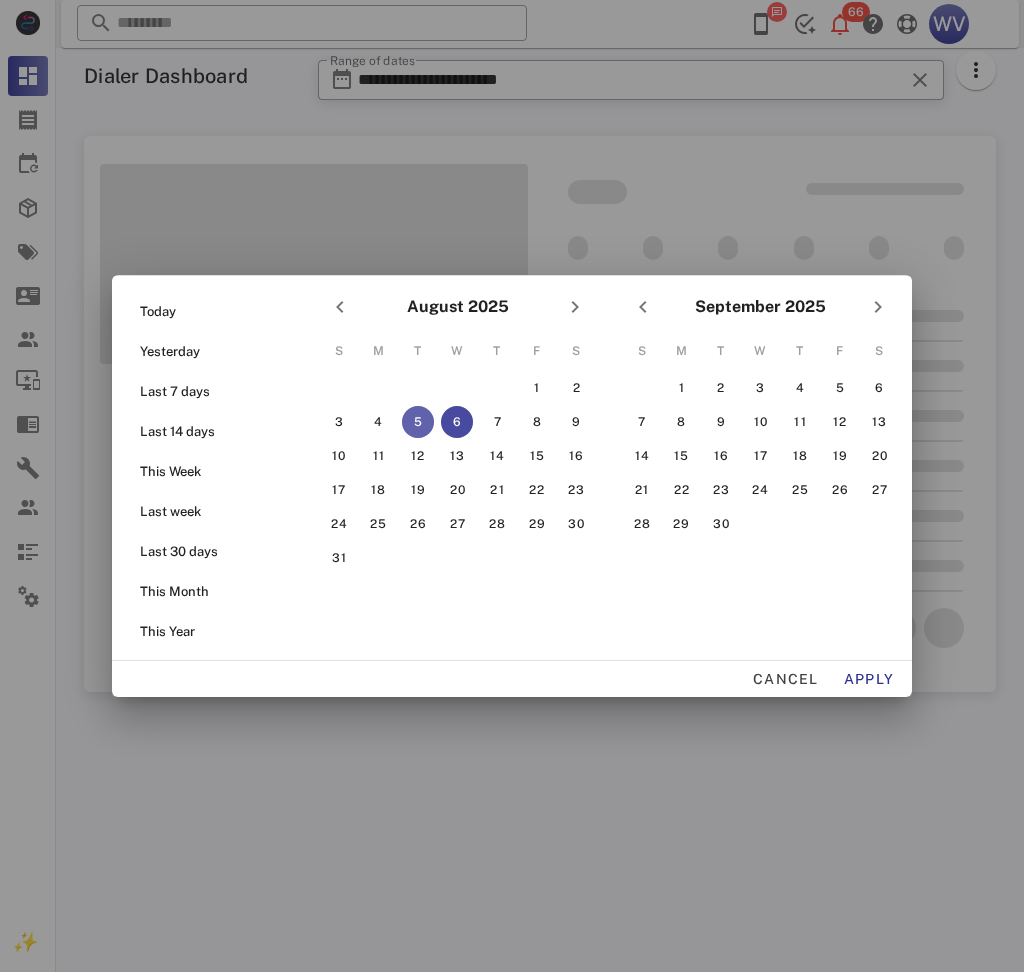 click on "5" at bounding box center (418, 422) 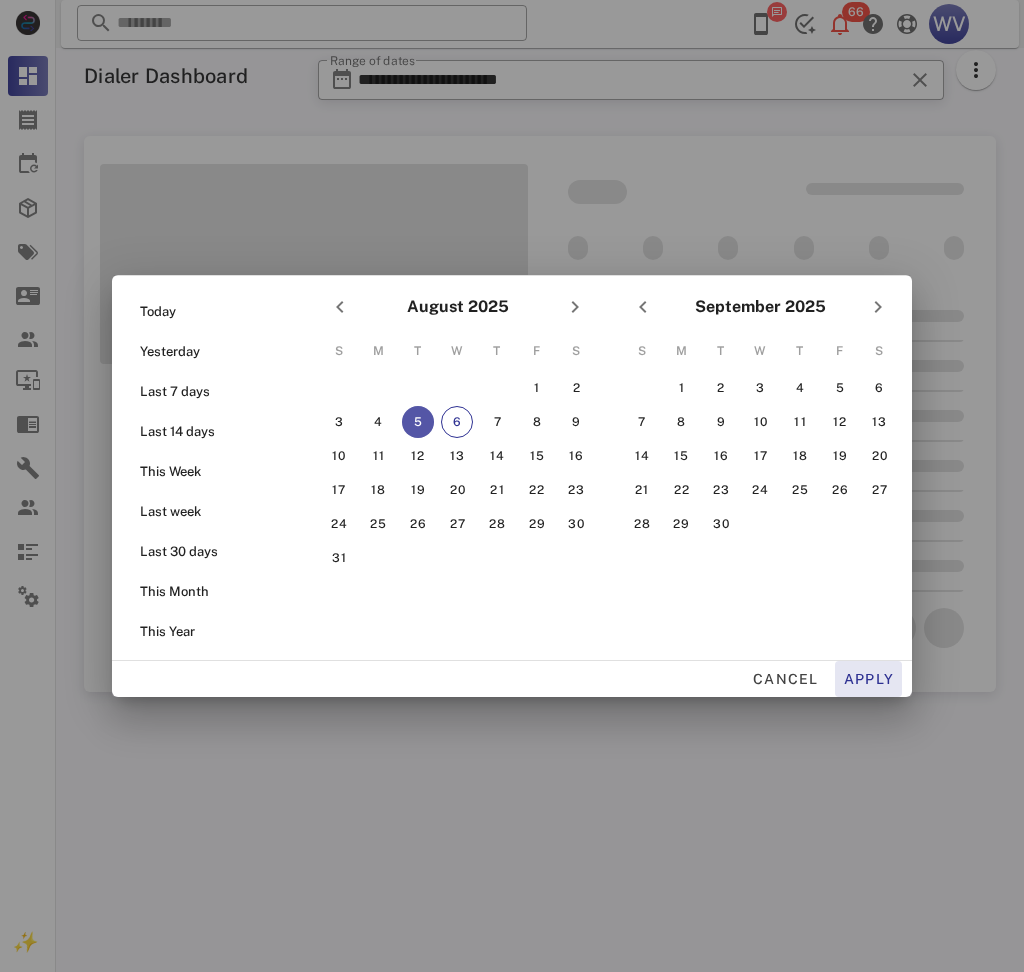 click on "Apply" at bounding box center (869, 679) 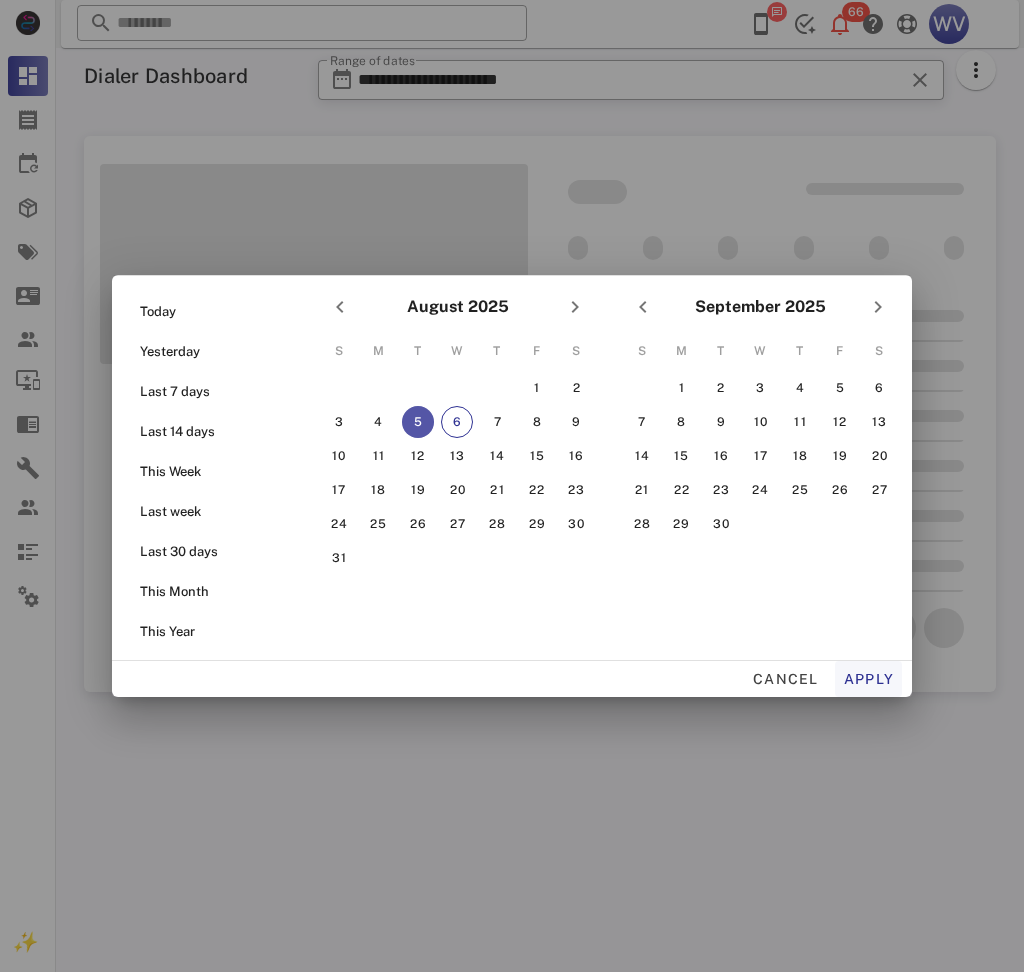 type on "**********" 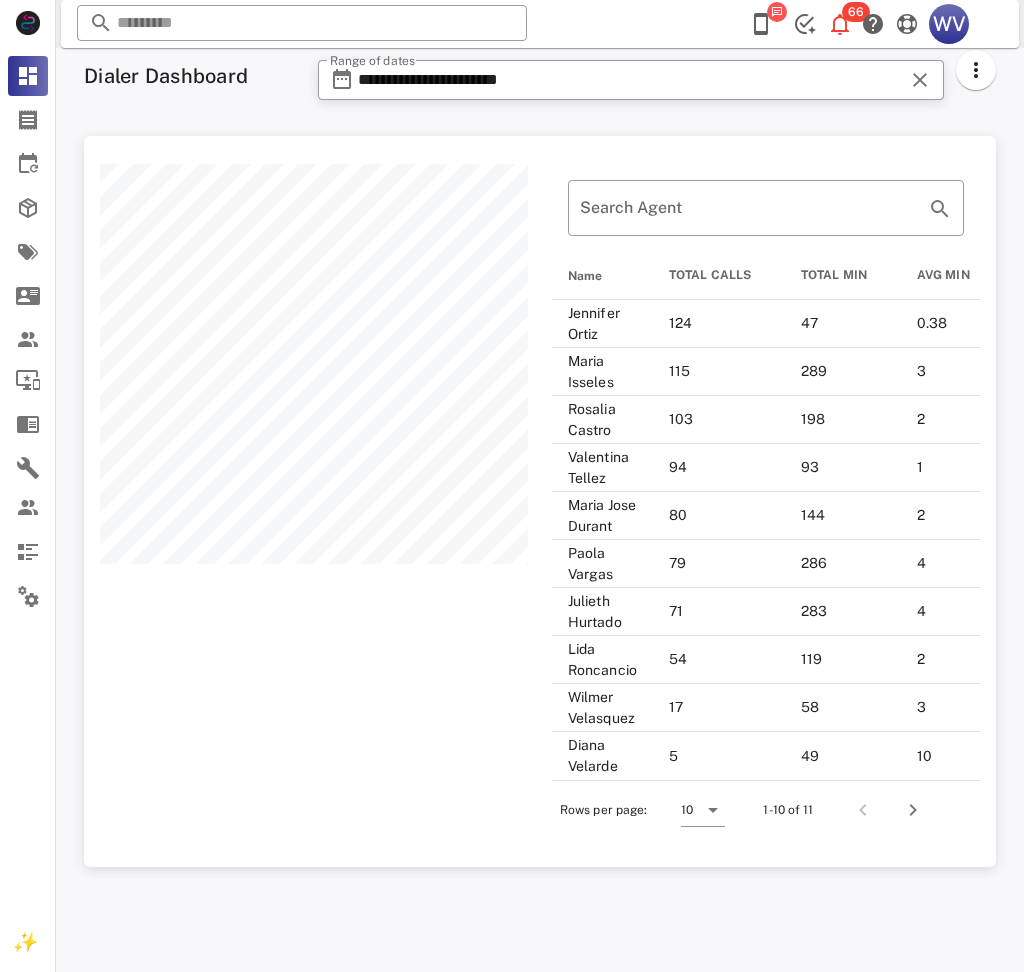 scroll, scrollTop: 999239, scrollLeft: 999088, axis: both 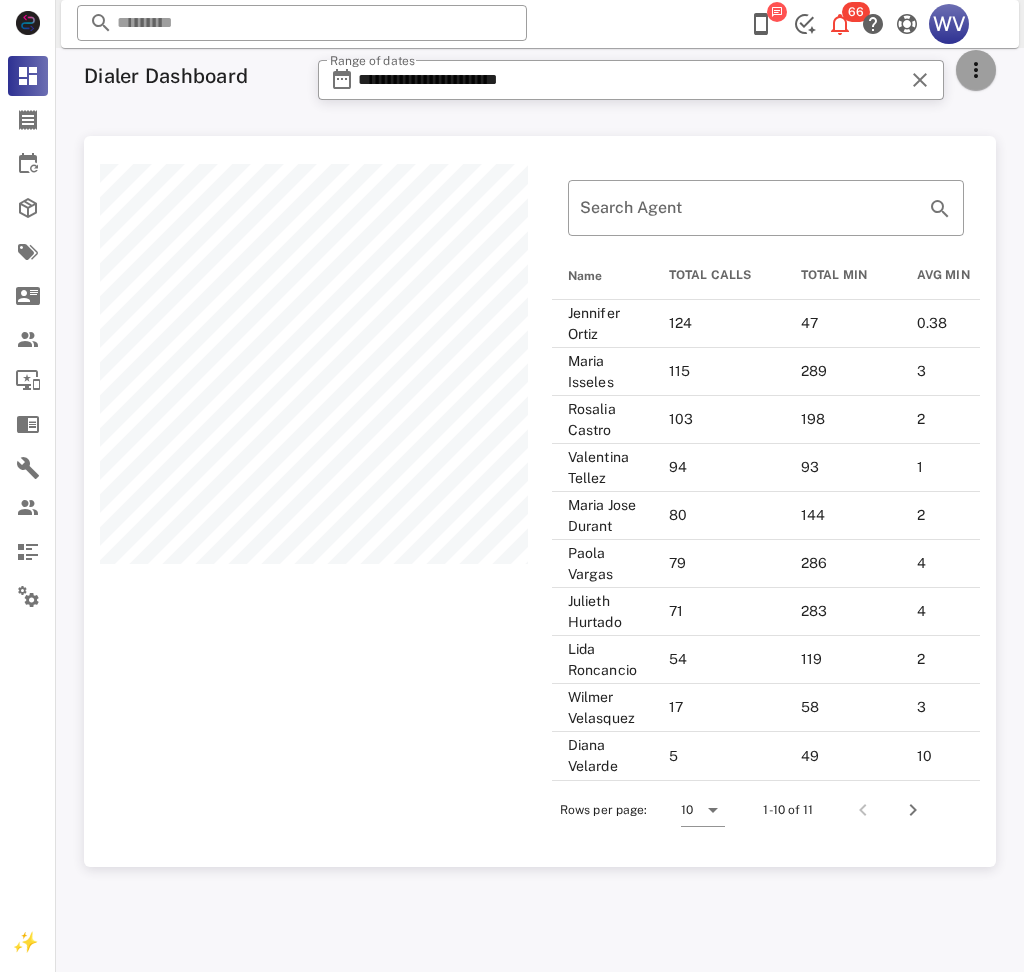 click at bounding box center [976, 70] 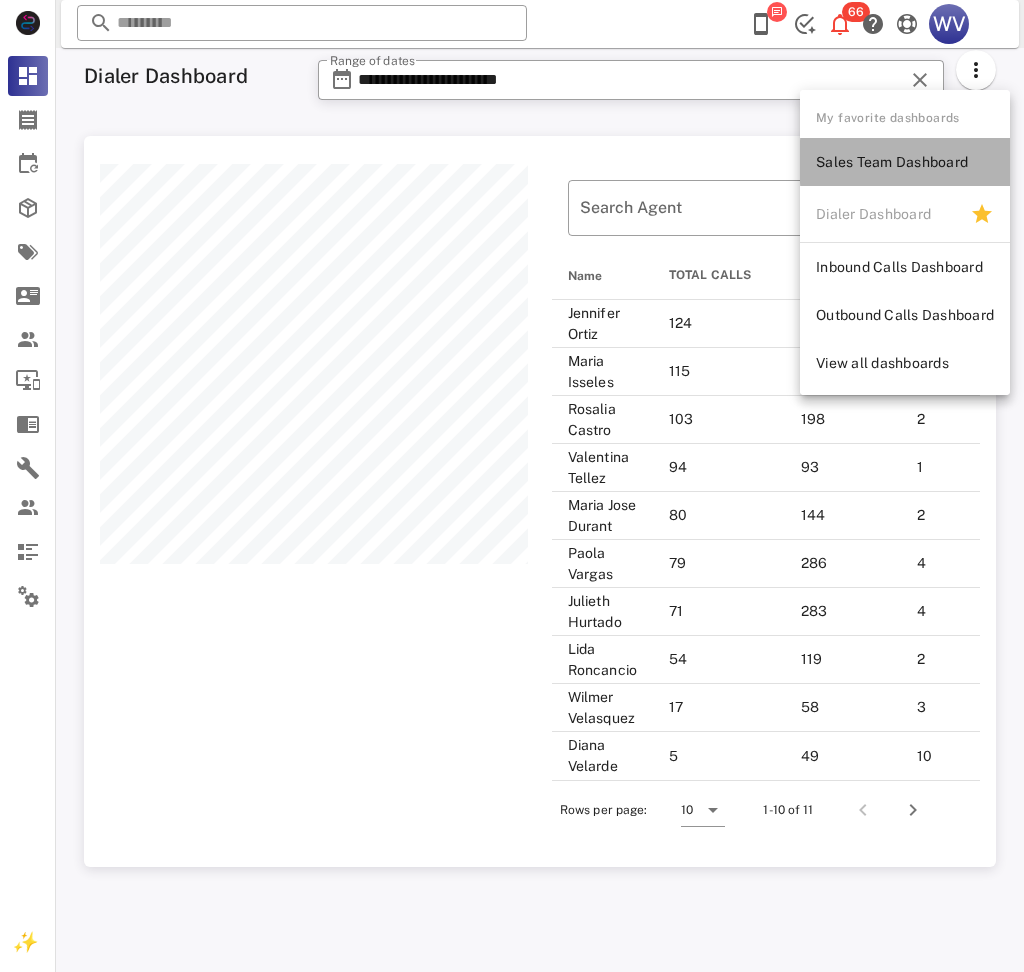 click on "Sales Team Dashboard" at bounding box center [905, 162] 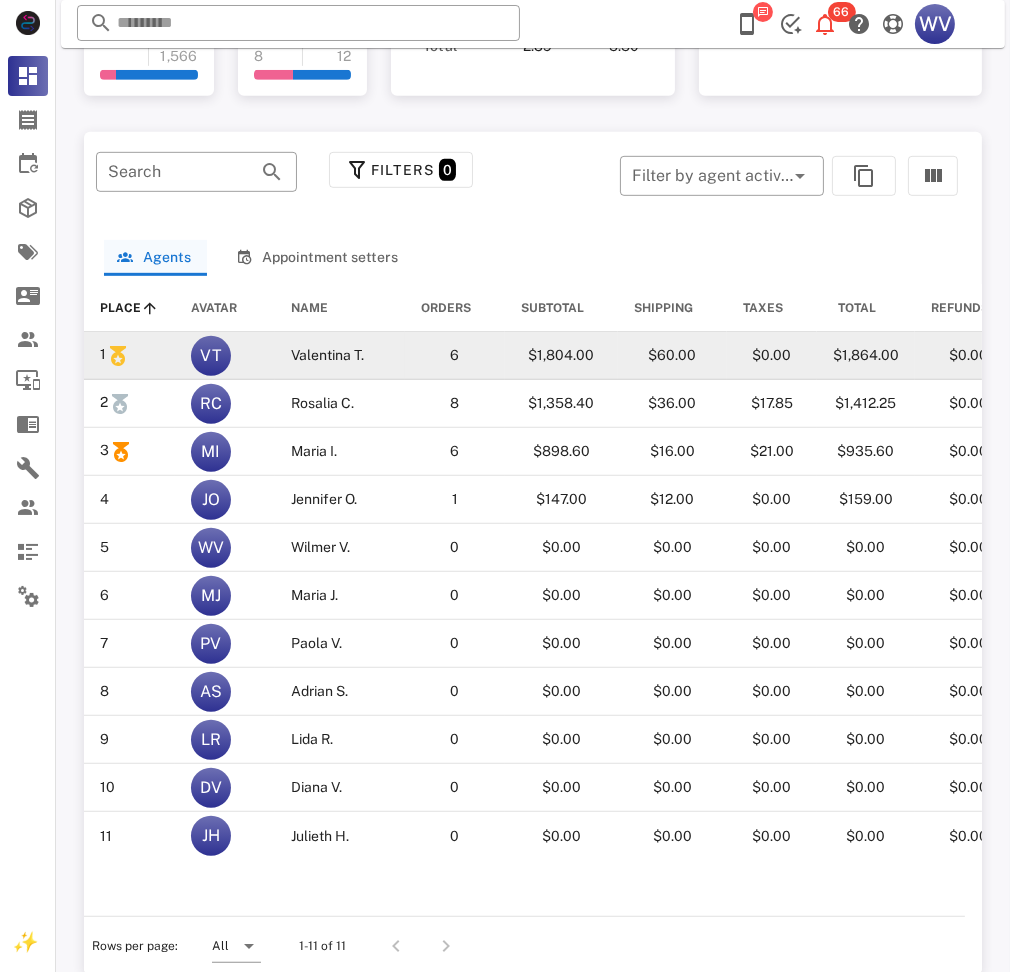 scroll, scrollTop: 1128, scrollLeft: 0, axis: vertical 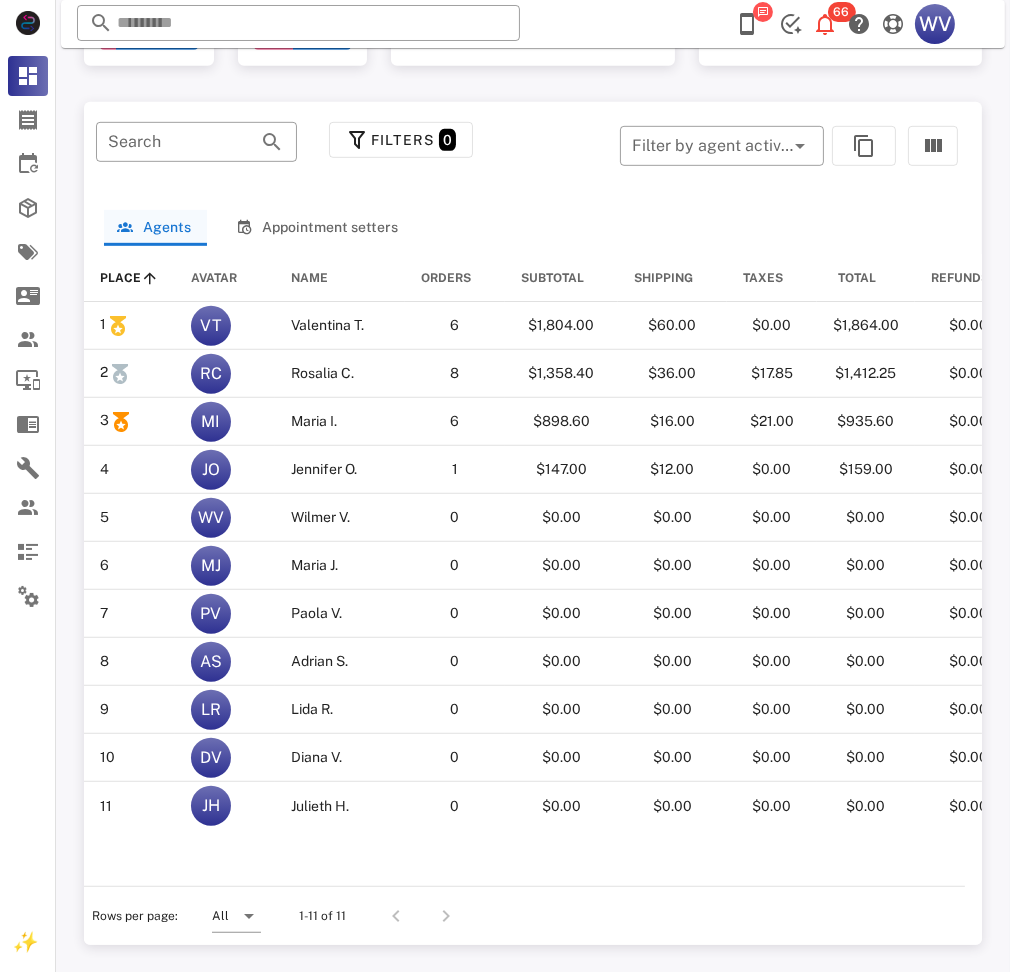 click on "Rows per page: All" at bounding box center [176, 916] 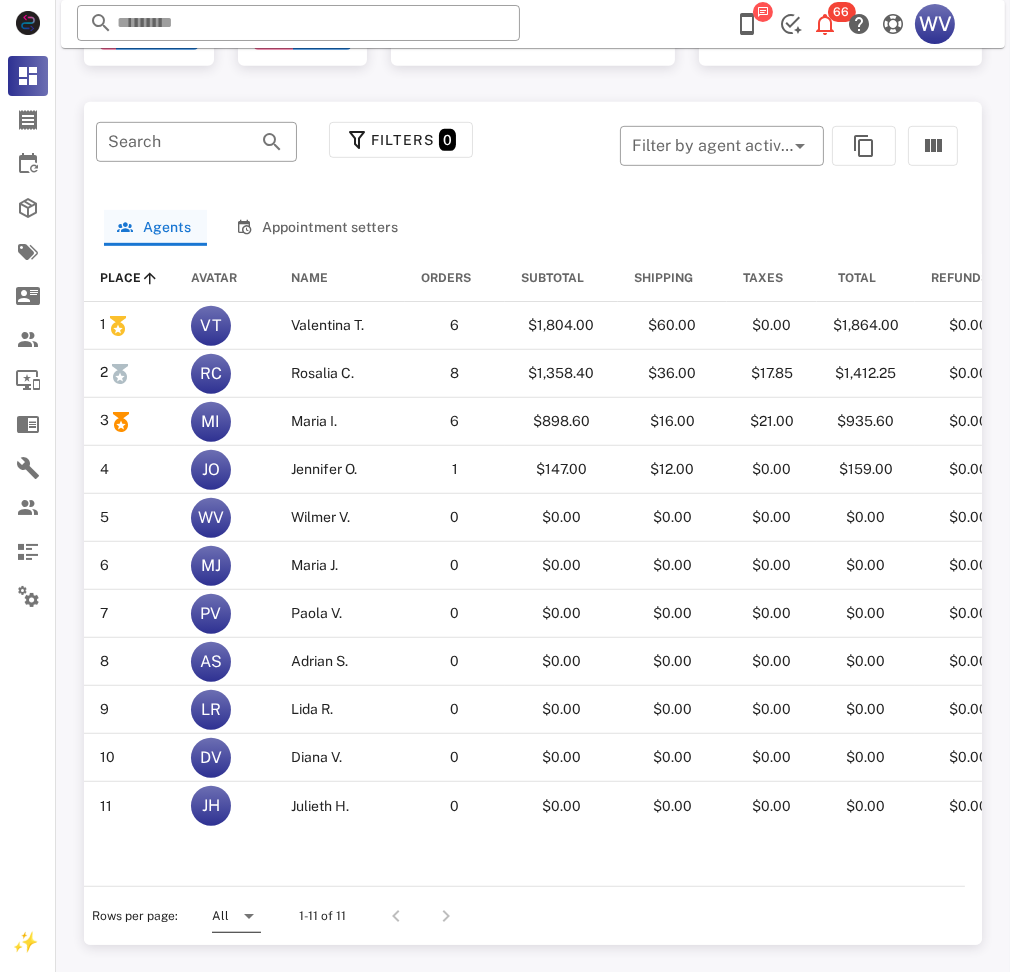 click on "All" at bounding box center (220, 916) 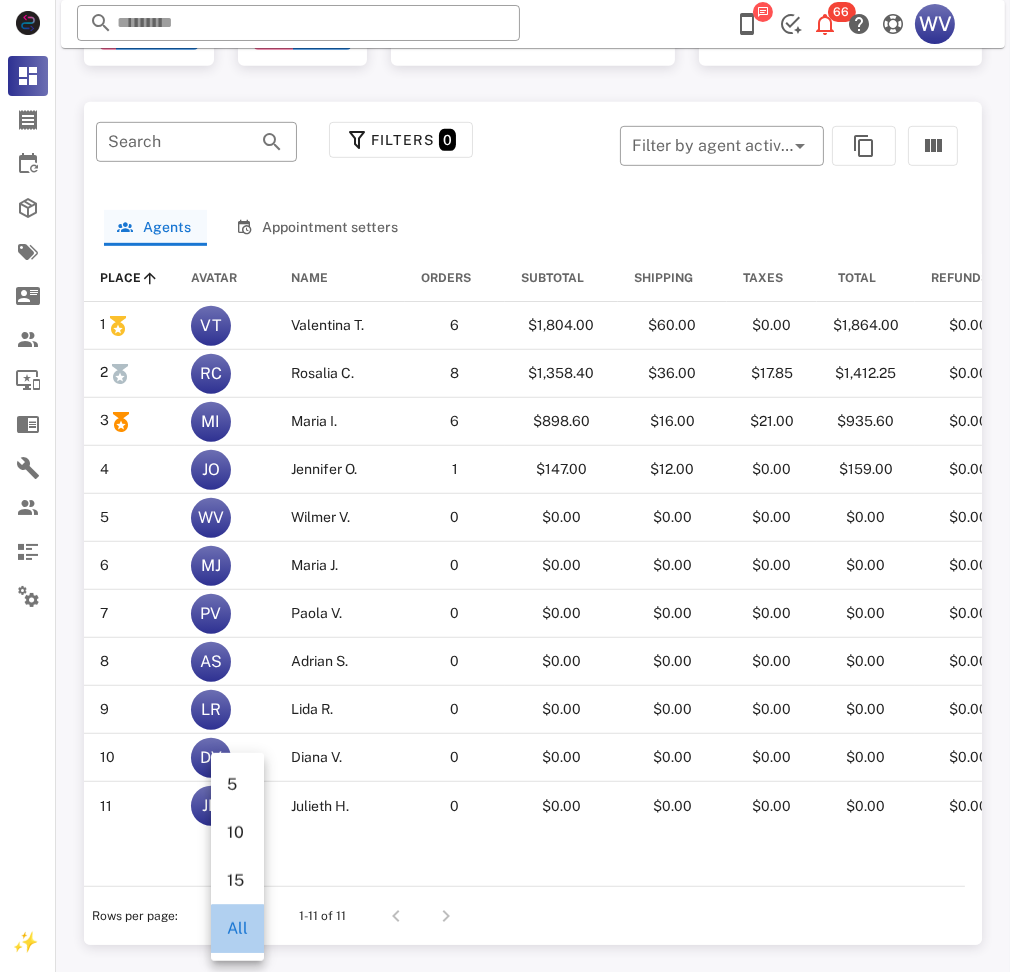 click on "All" at bounding box center (237, 929) 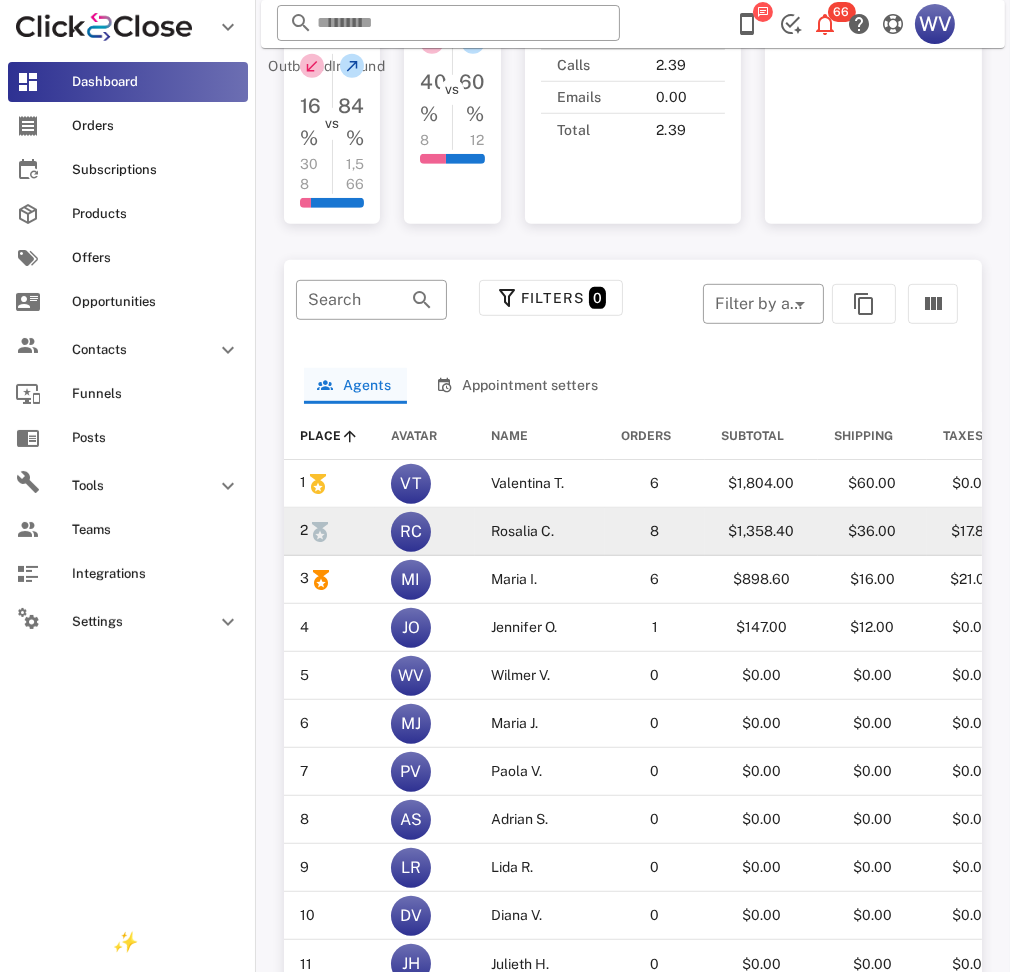scroll, scrollTop: 1120, scrollLeft: 0, axis: vertical 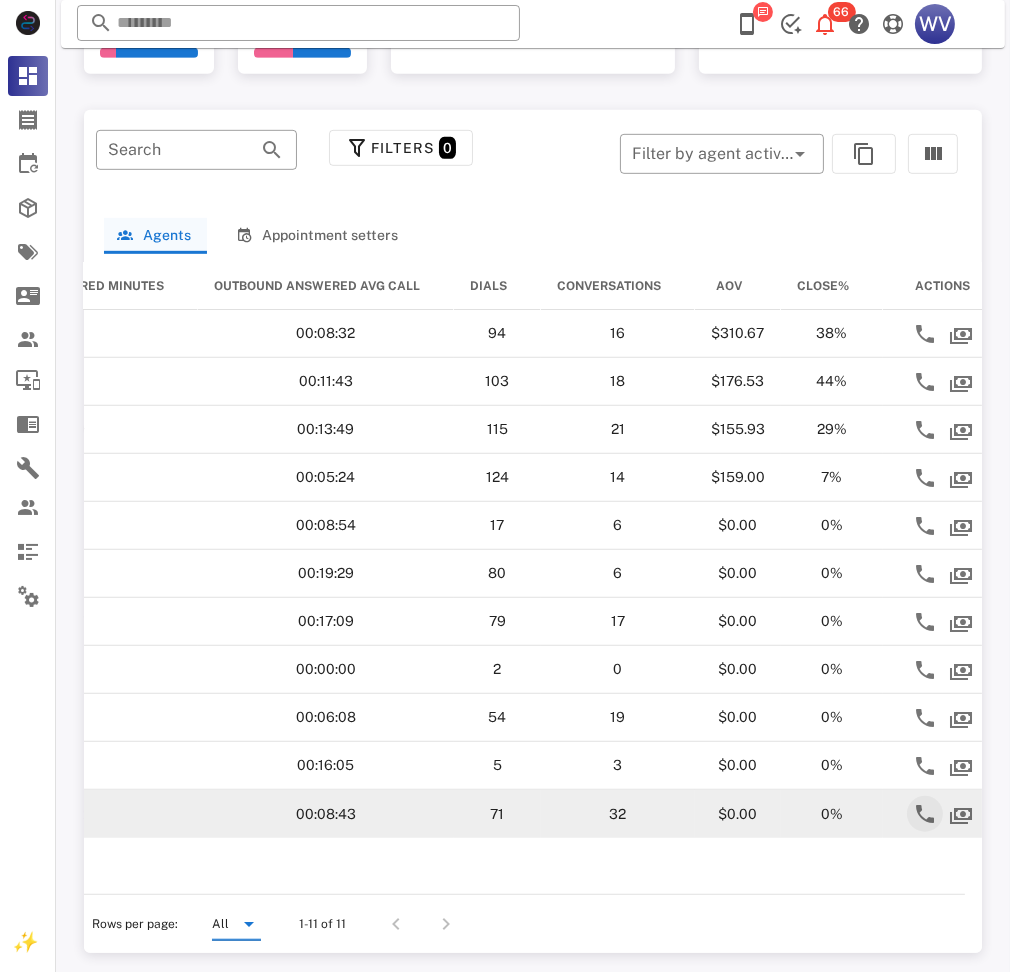 drag, startPoint x: 90, startPoint y: 343, endPoint x: 887, endPoint y: 825, distance: 931.4145 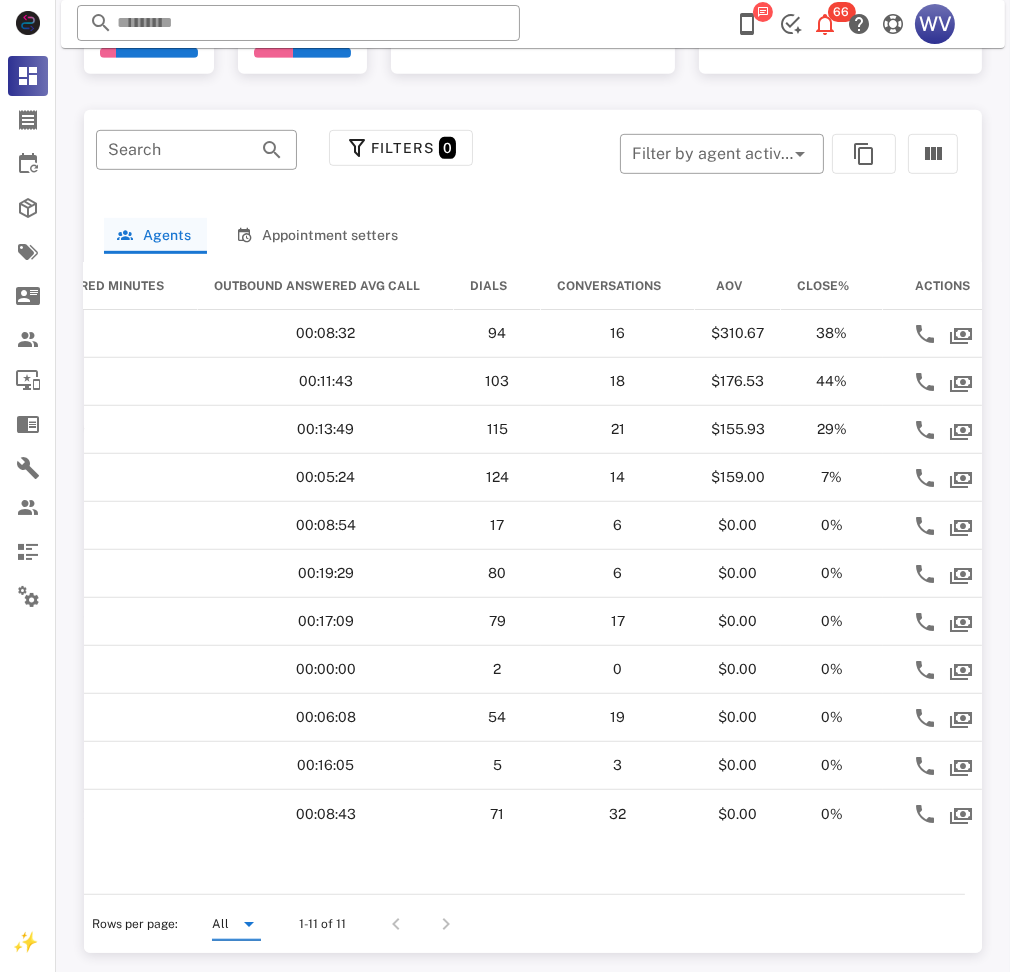 copy on "PLACE AVATAR NAME ORDERS SUBTOTAL SHIPPING TAXES TOTAL REFUNDS CHARGEBACKS %CHARGEBACKS SALE PAYOUT CHARGEBACK WON PAYOUT REFUND PAYOUT CHARGEBACK OPEN PAYOUT INBOUND INBOUND MINUTES INBOUND AVG CALL OUTBOUND MINUTES OUTBOUND AVG CALL OUTBOUND ANSWERED MINUTES OUTBOUND ANSWERED AVG CALL DIALS CONVERSATIONS AOV CLOSE% ACTIONS" 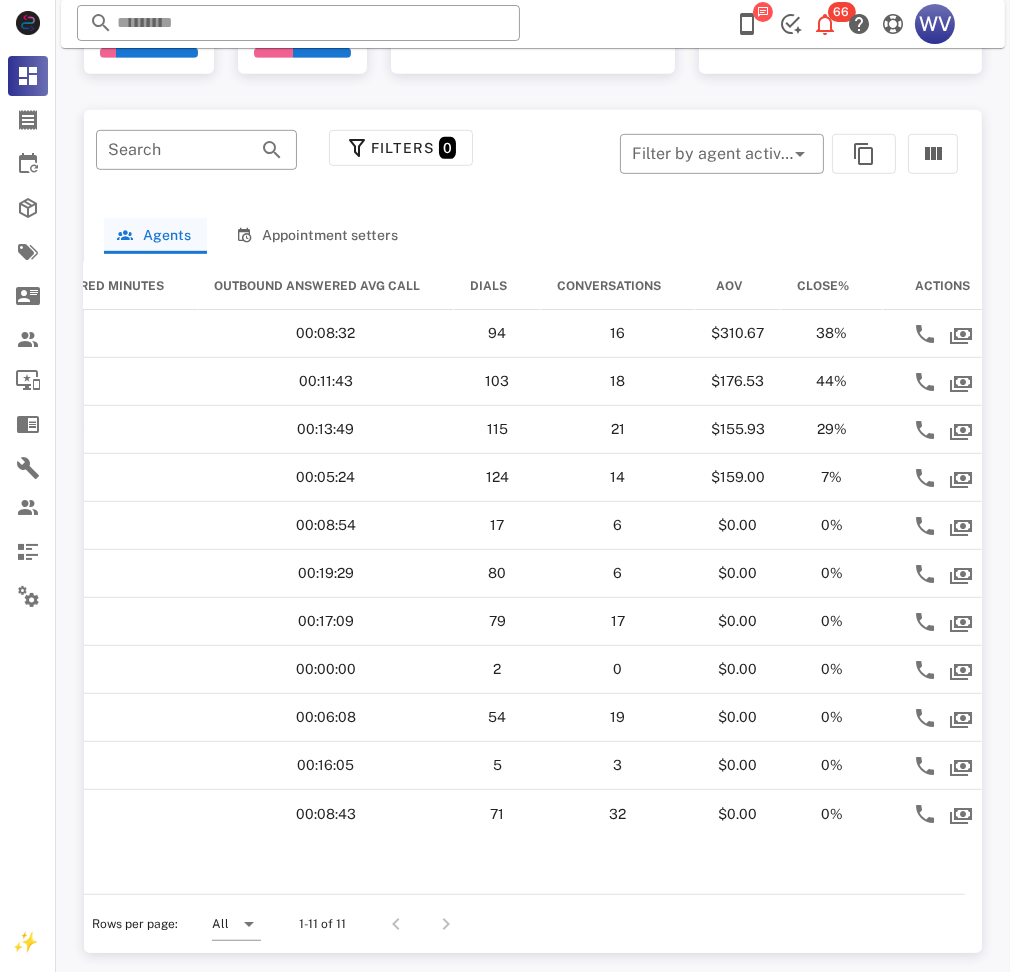 click on "PLACE AVATAR NAME ORDERS SUBTOTAL SHIPPING TAXES TOTAL REFUNDS CHARGEBACKS %CHARGEBACKS SALE PAYOUT CHARGEBACK WON PAYOUT REFUND PAYOUT CHARGEBACK OPEN PAYOUT INBOUND INBOUND MINUTES INBOUND AVG CALL OUTBOUND MINUTES OUTBOUND AVG CALL OUTBOUND ANSWERED MINUTES OUTBOUND ANSWERED AVG CALL DIALS CONVERSATIONS AOV CLOSE% ACTIONS 1 VT [FIRST] [LAST] 6 $1,804.00 $60.00 $0.00 $1,864.00 $0.00 $0.00 0% $0.00 $0.00 $0.00 $0.00 20 121 00:06:02 93 00:00:59 60 00:08:32 94 16 $310.67 38% 2 RC [FIRST] [LAST] 8 $1,358.40 $36.00 $17.85 $1,412.25 $0.00 $0.00 0% $0.00 $0.00 $0.00 $0.00 5 17 00:03:29 198 00:01:55 176 00:11:43 103 18 $176.53 44% 3 MI [FIRST] [LAST] 6 $898.60 $16.00 $21.00 $935.60 $0.00 $0.00 0% $0.00 $0.00 $0.00 $0.00 10 58 00:05:48 289 00:02:30 249 00:13:49 115 21 $155.93 29% 4 JO [FIRST] [LAST] 1 $147.00 $12.00 $0.00 $159.00 $0.00 $0.00 0% $0.00 $0.00 $0.00 $0.00 12 67 00:05:32" at bounding box center [533, 578] 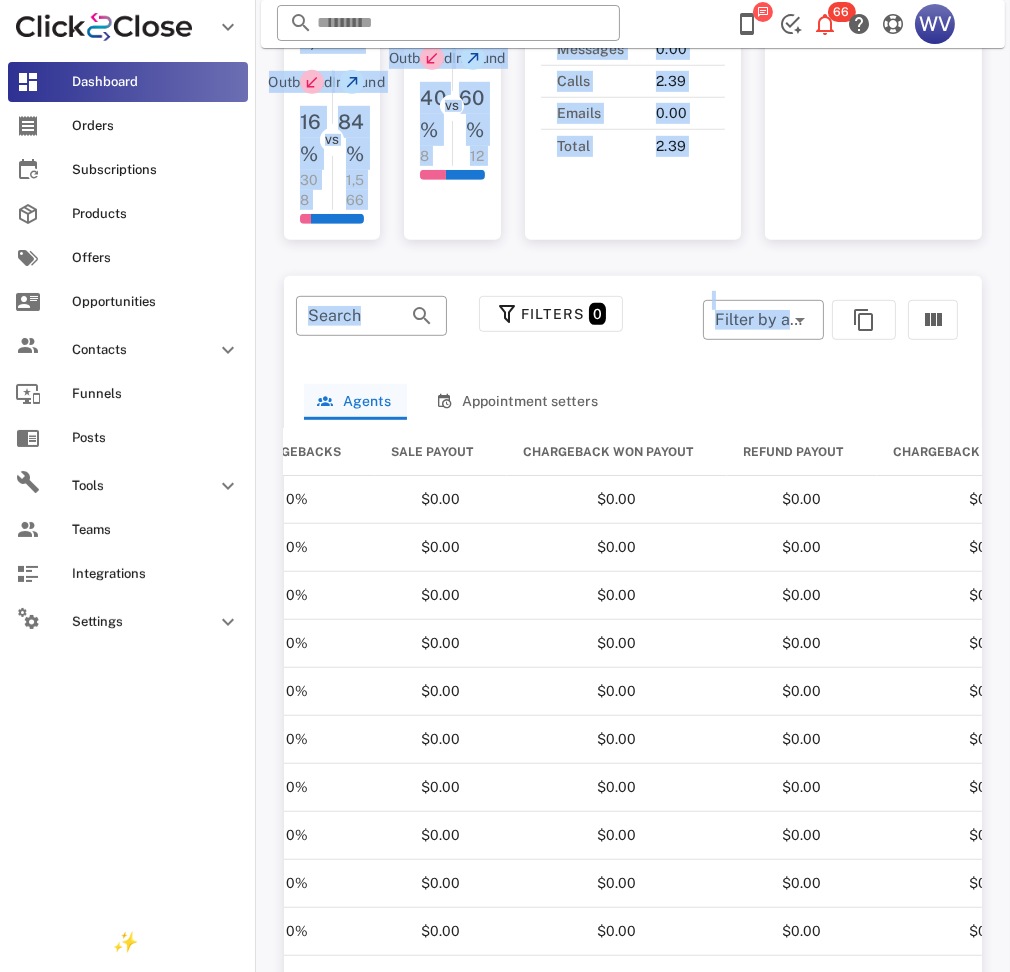 scroll, scrollTop: 0, scrollLeft: 0, axis: both 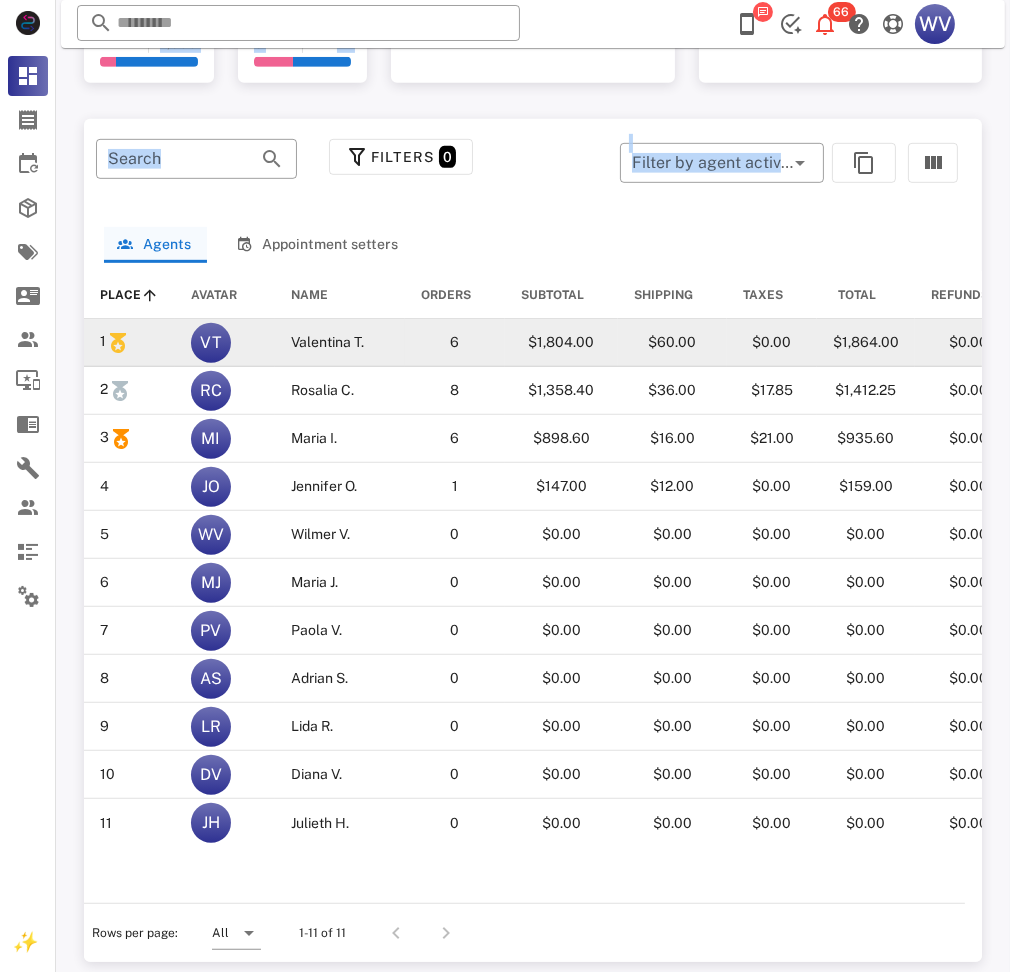 drag, startPoint x: 870, startPoint y: 833, endPoint x: 103, endPoint y: 350, distance: 906.4094 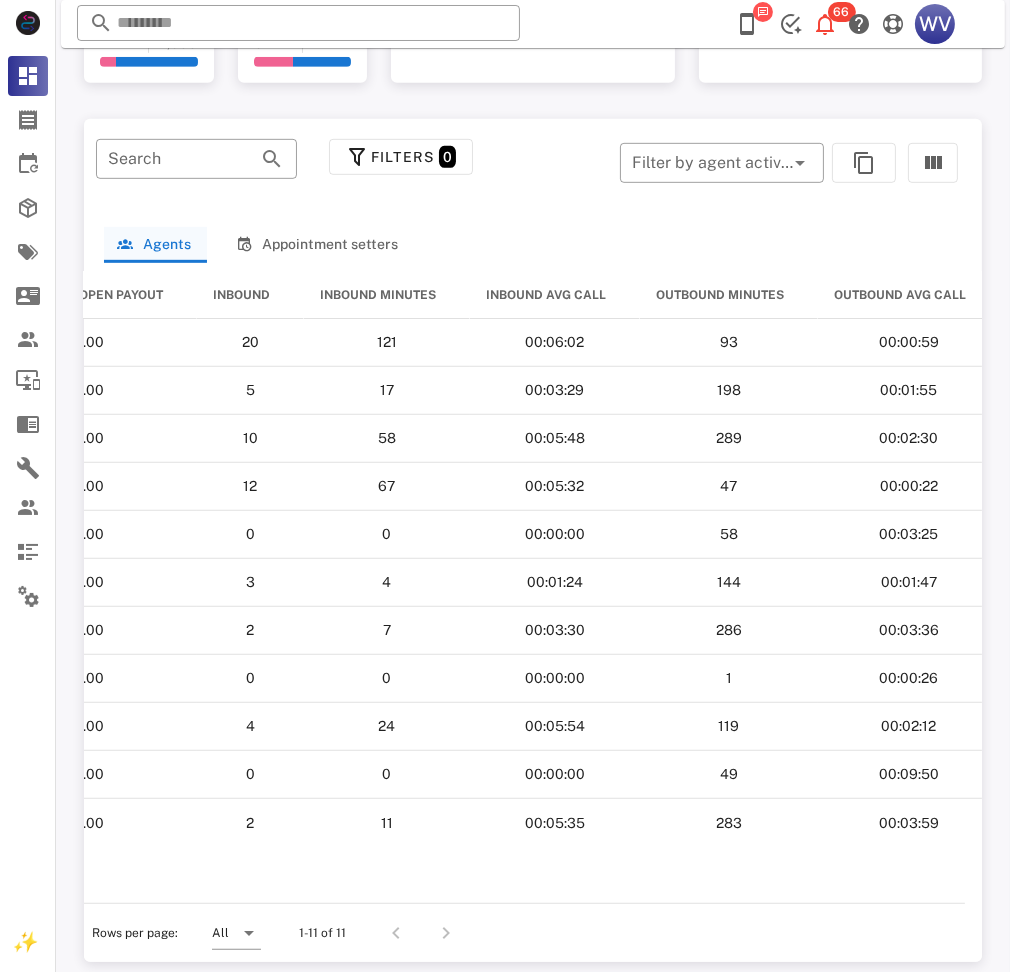 scroll, scrollTop: 0, scrollLeft: 2907, axis: horizontal 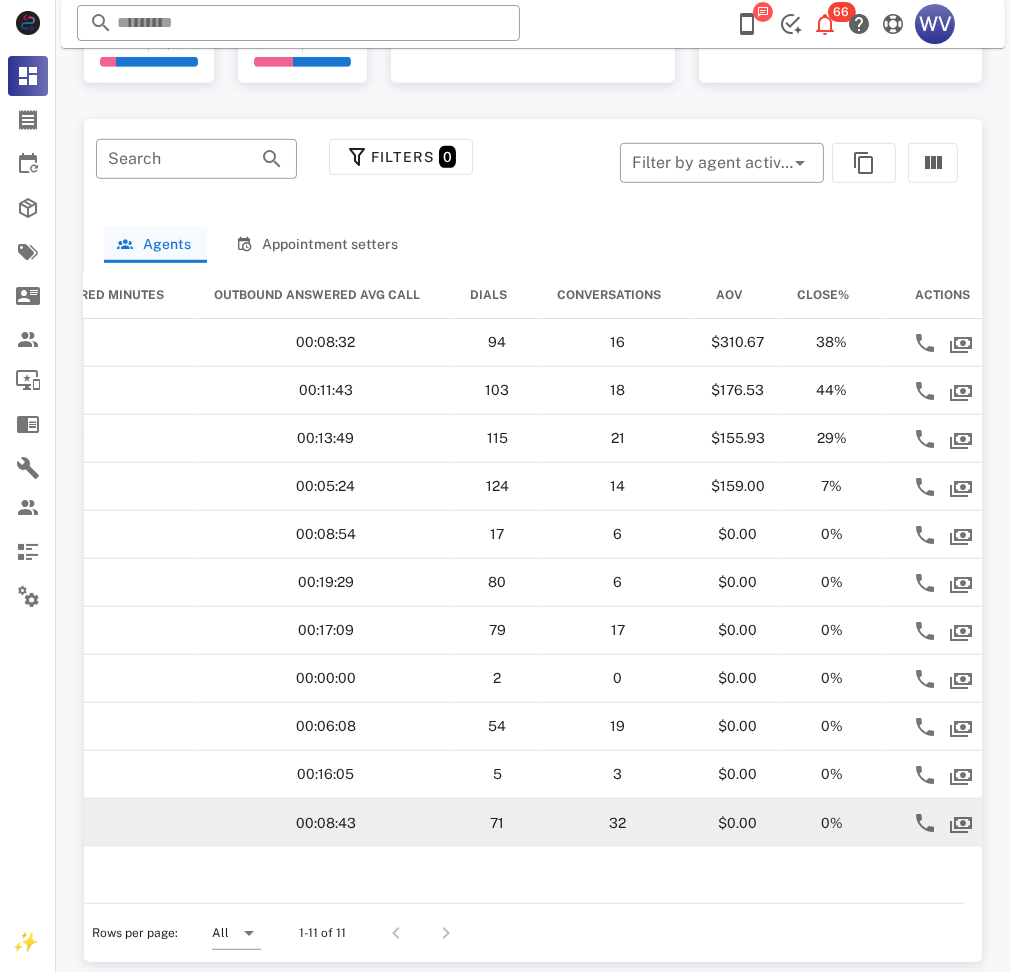 drag, startPoint x: 93, startPoint y: 345, endPoint x: 832, endPoint y: 821, distance: 879.03186 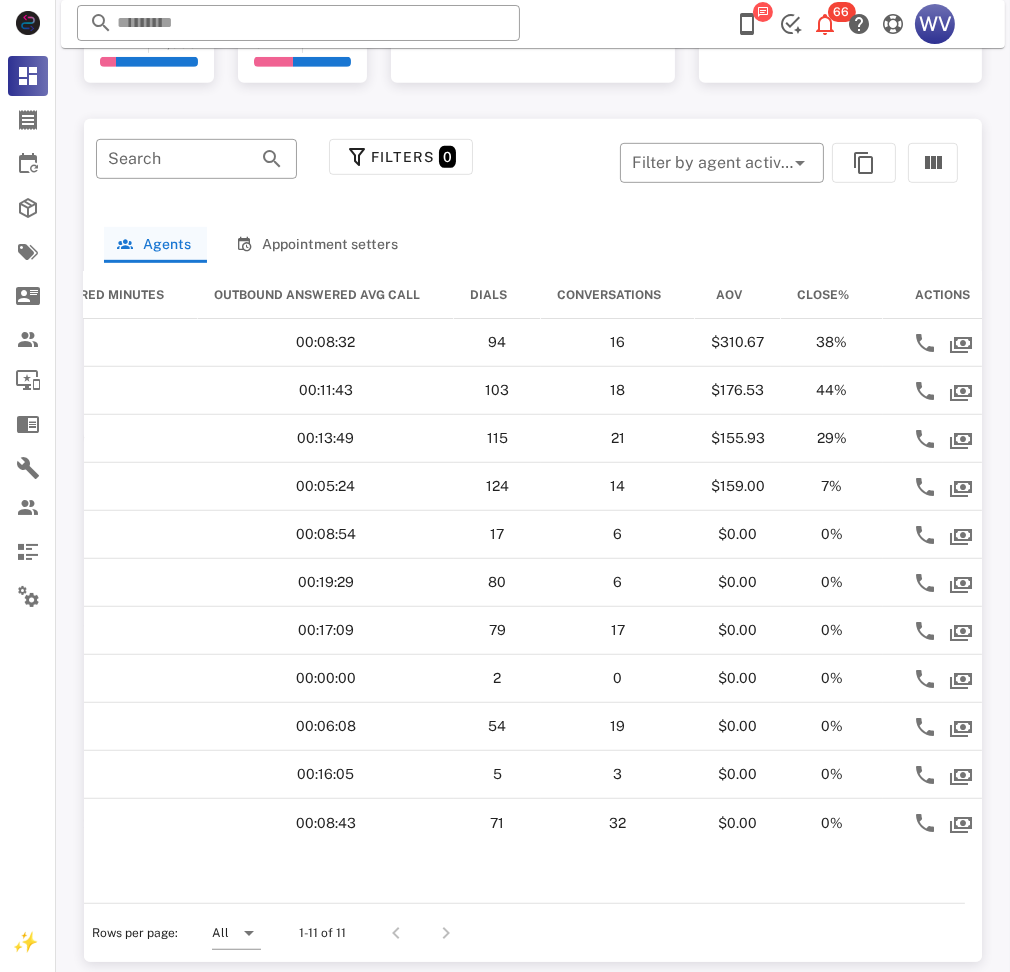 copy on "1 VT [FIRST] [LAST] 6 $1,804.00 $60.00 $0.00 $1,864.00 $0.00 $0.00 0% $0.00 $0.00 $0.00 $0.00 20 121 00:06:02 93 00:00:59 60 00:08:32 94 16 $310.67 38% 2 RC [FIRST] [LAST] 8 $1,358.40 $36.00 $17.85 $1,412.25 $0.00 $0.00 0% $0.00 $0.00 $0.00 $0.00 5 17 00:03:29 198 00:01:55 176 00:11:43 103 18 $176.53 44% 3 MI [FIRST] [LAST] 6 $898.60 $16.00 $21.00 $935.60 $0.00 $0.00 0% $0.00 $0.00 $0.00 $0.00 10 58 00:05:48 289 00:02:30 249 00:13:49 115 21 $155.93 29% 4 JO [FIRST] [LAST] 1 $147.00 $12.00 $0.00 $159.00 $0.00 $0.00 0% $0.00 $0.00 $0.00 $0.00 12 67 00:05:32 47 00:00:22 27 00:05:24 124 14 $159.00 7% 5 WV [FIRST] [LAST] 0 $0.00 $0.00 $0.00 $0.00 $0.00 $0.00 0% $0.00 $0.00 $0.00 $0.00 0 0 00:00:00 58 00:03:25 53 00:08:54 17 6 $0.00 0% 6 MJ [FIRST] [LAST] 0 $0.00 $0.00 $0.00 $0.00 $0.00 $0.00 0% $0.00 $0.00 $0.00 $0.00" 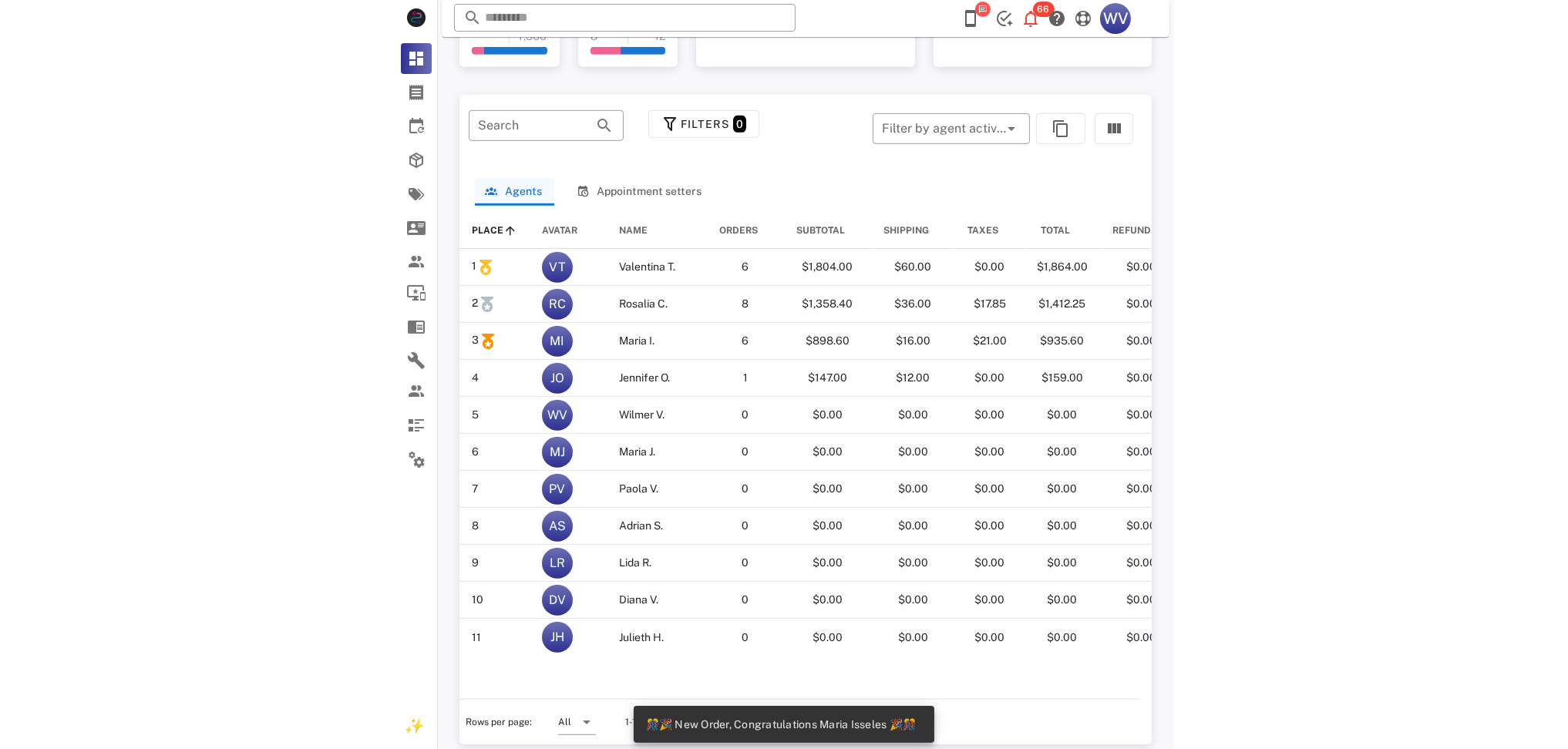 scroll, scrollTop: 751, scrollLeft: 0, axis: vertical 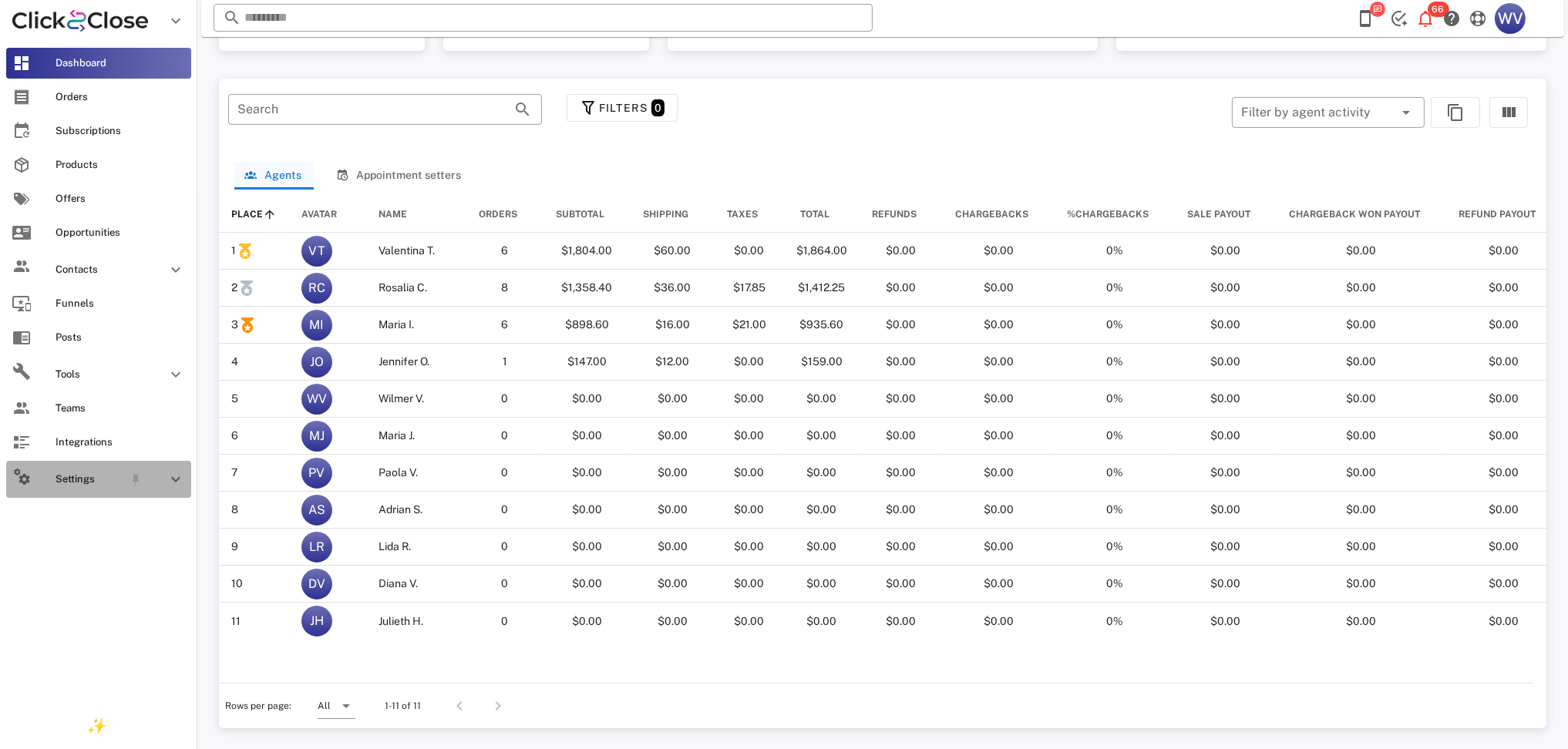 click on "Settings" at bounding box center (99, 479) 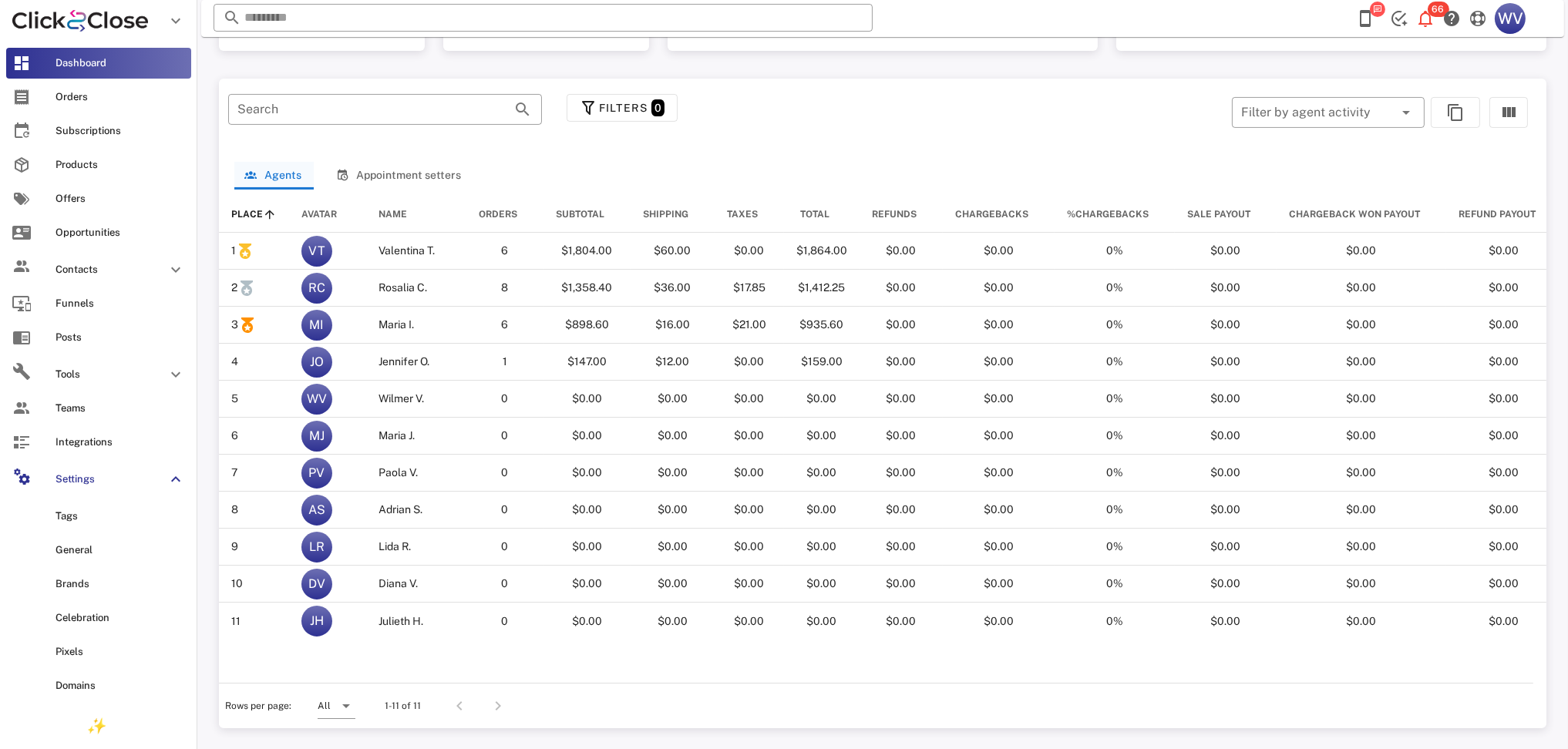 scroll, scrollTop: 512, scrollLeft: 0, axis: vertical 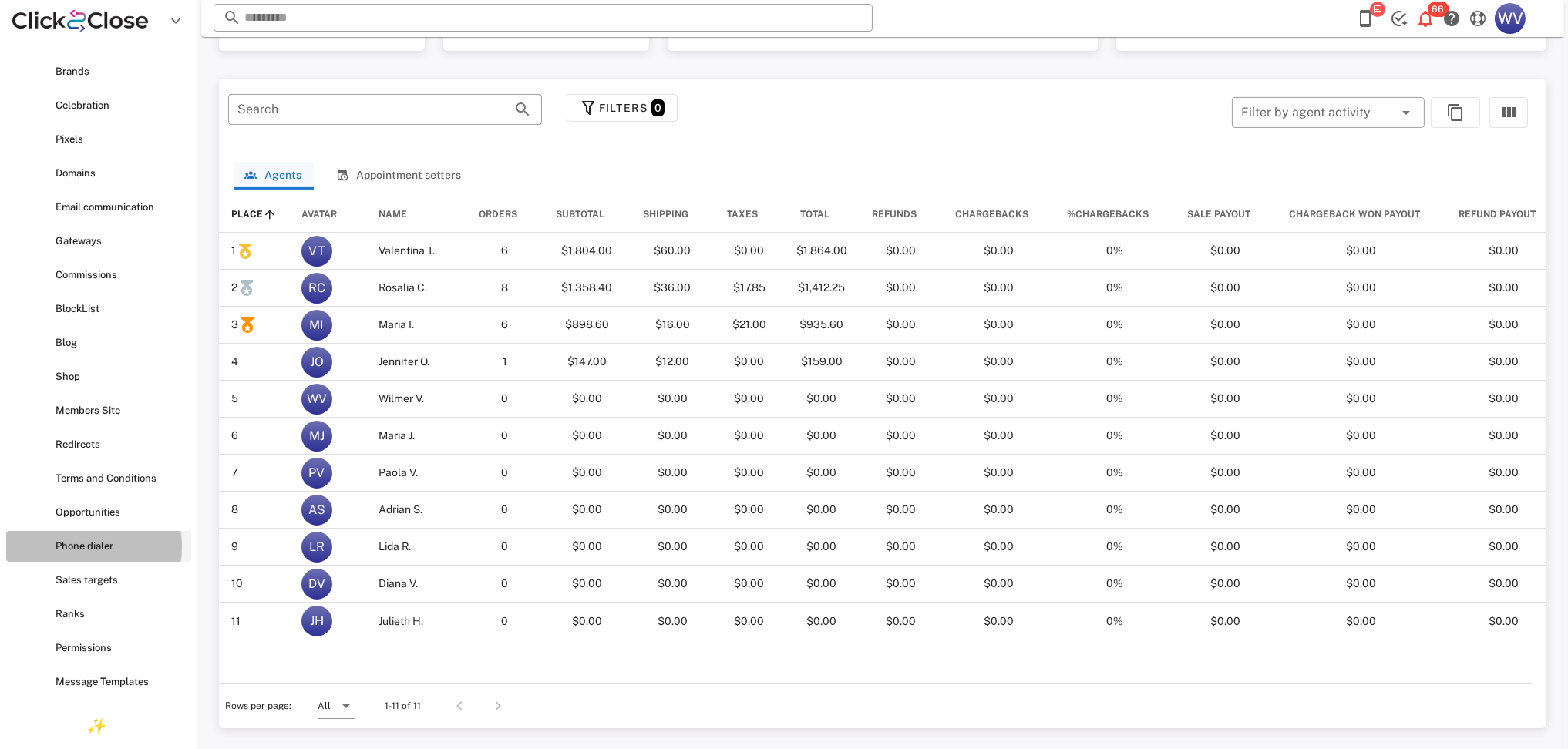 click on "Phone dialer" at bounding box center (120, 546) 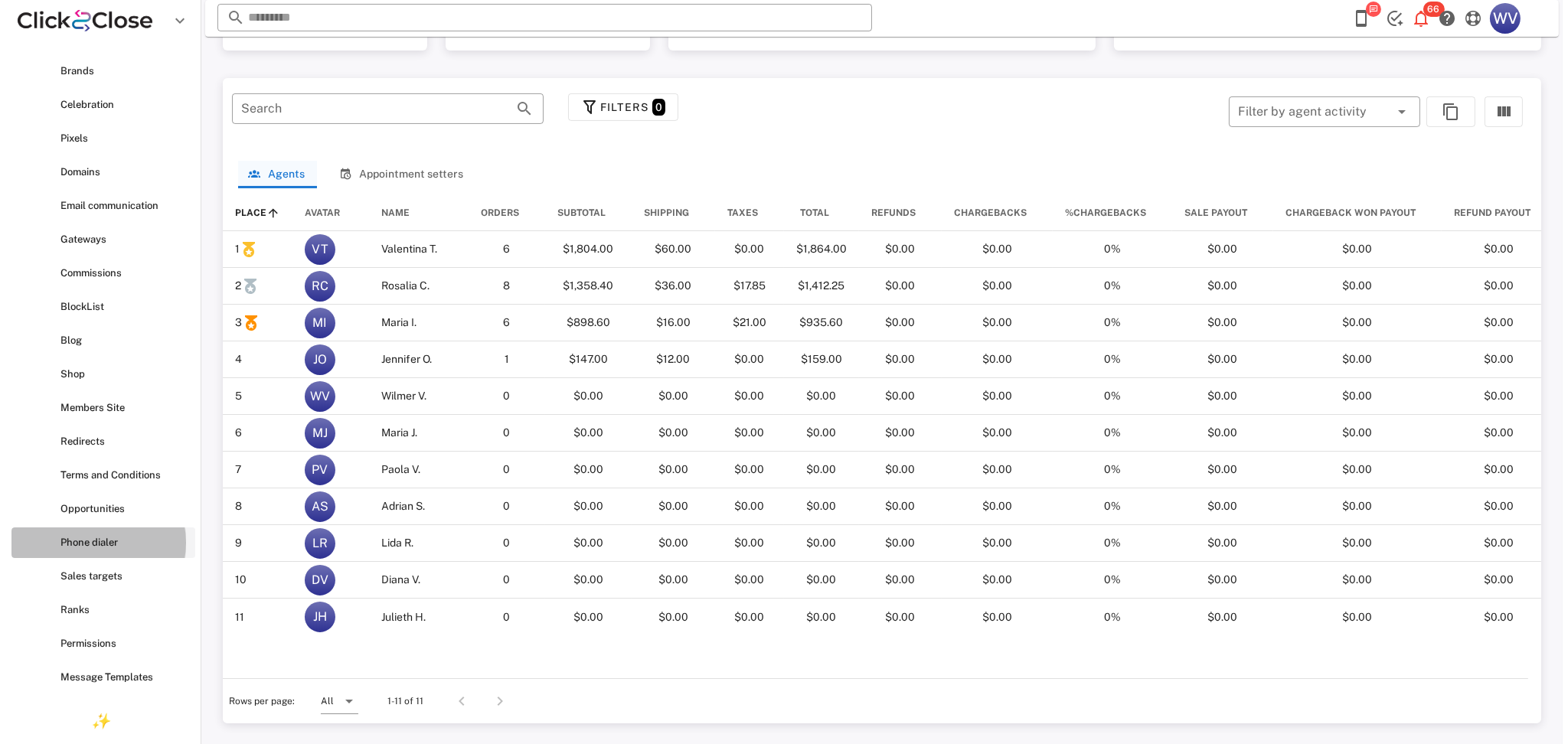 scroll, scrollTop: 0, scrollLeft: 0, axis: both 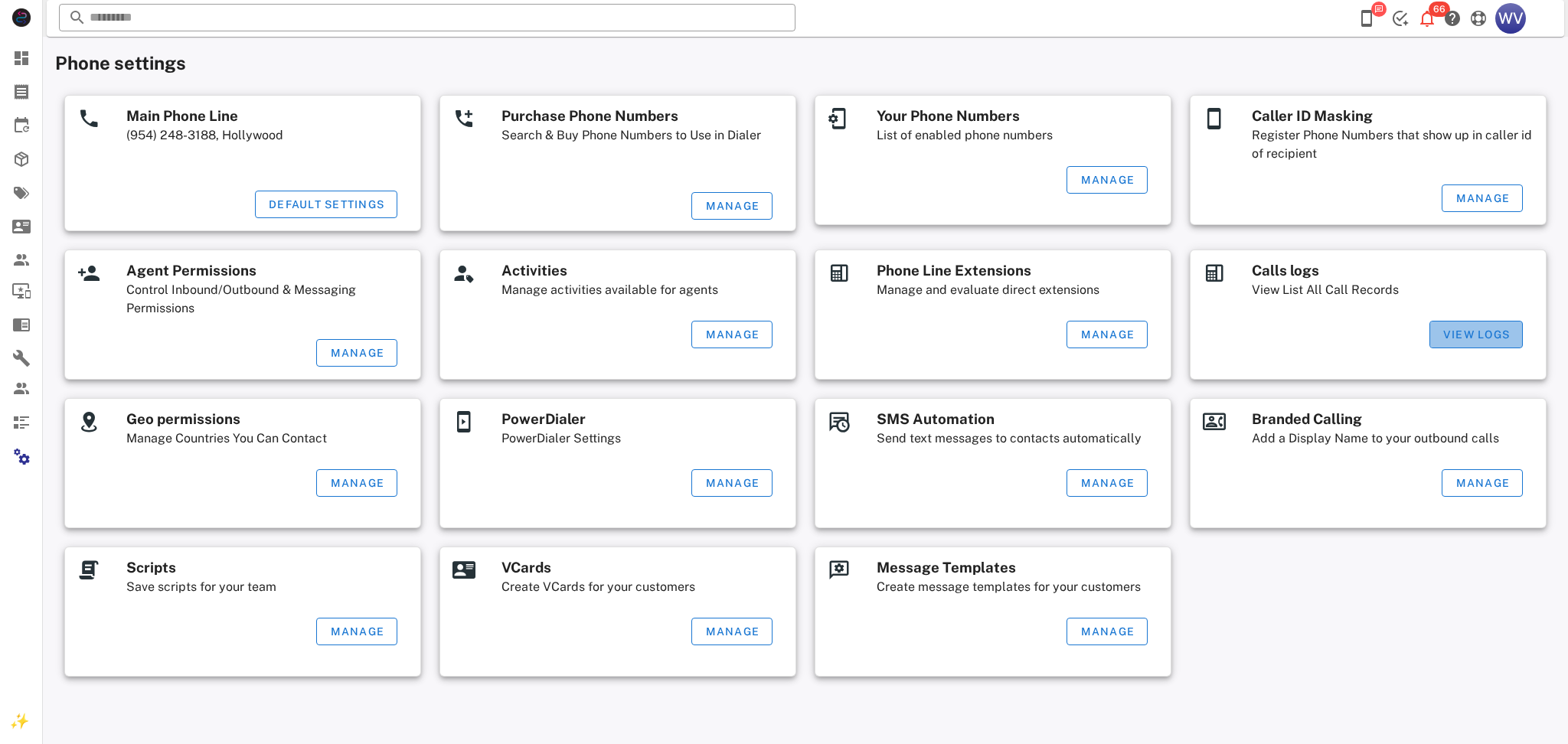 click on "View Logs" at bounding box center (1476, 334) 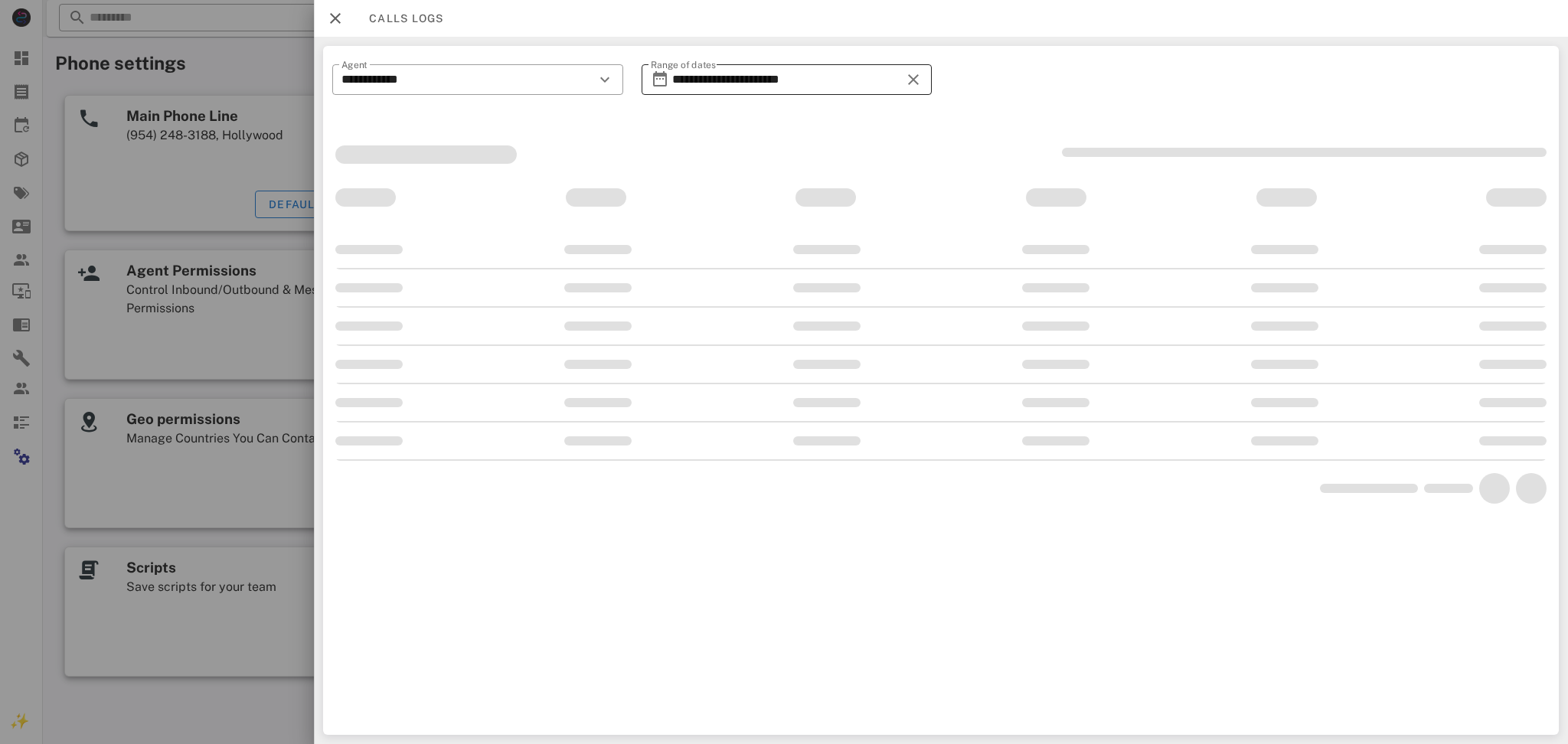 click on "**********" at bounding box center [786, 80] 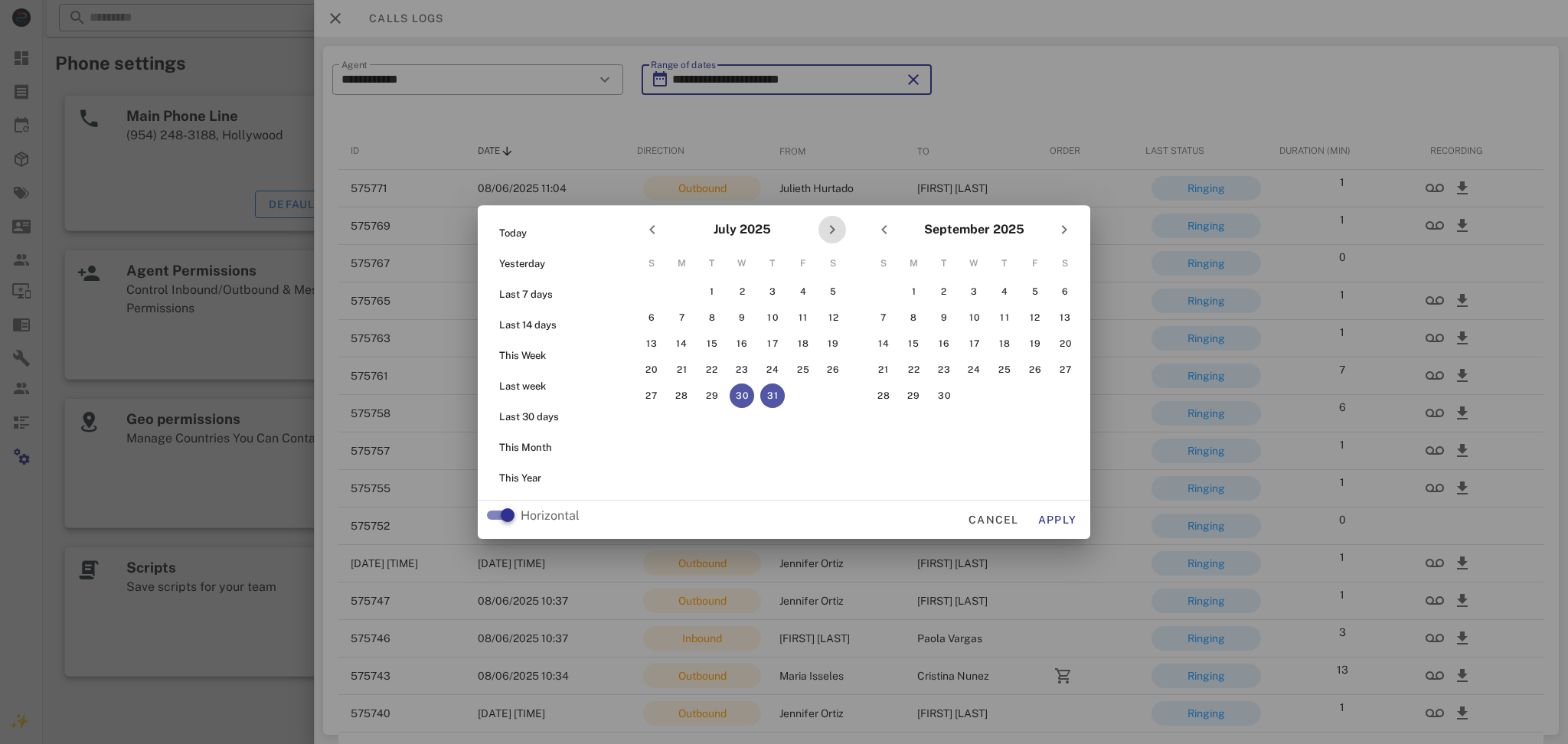 click at bounding box center [832, 230] 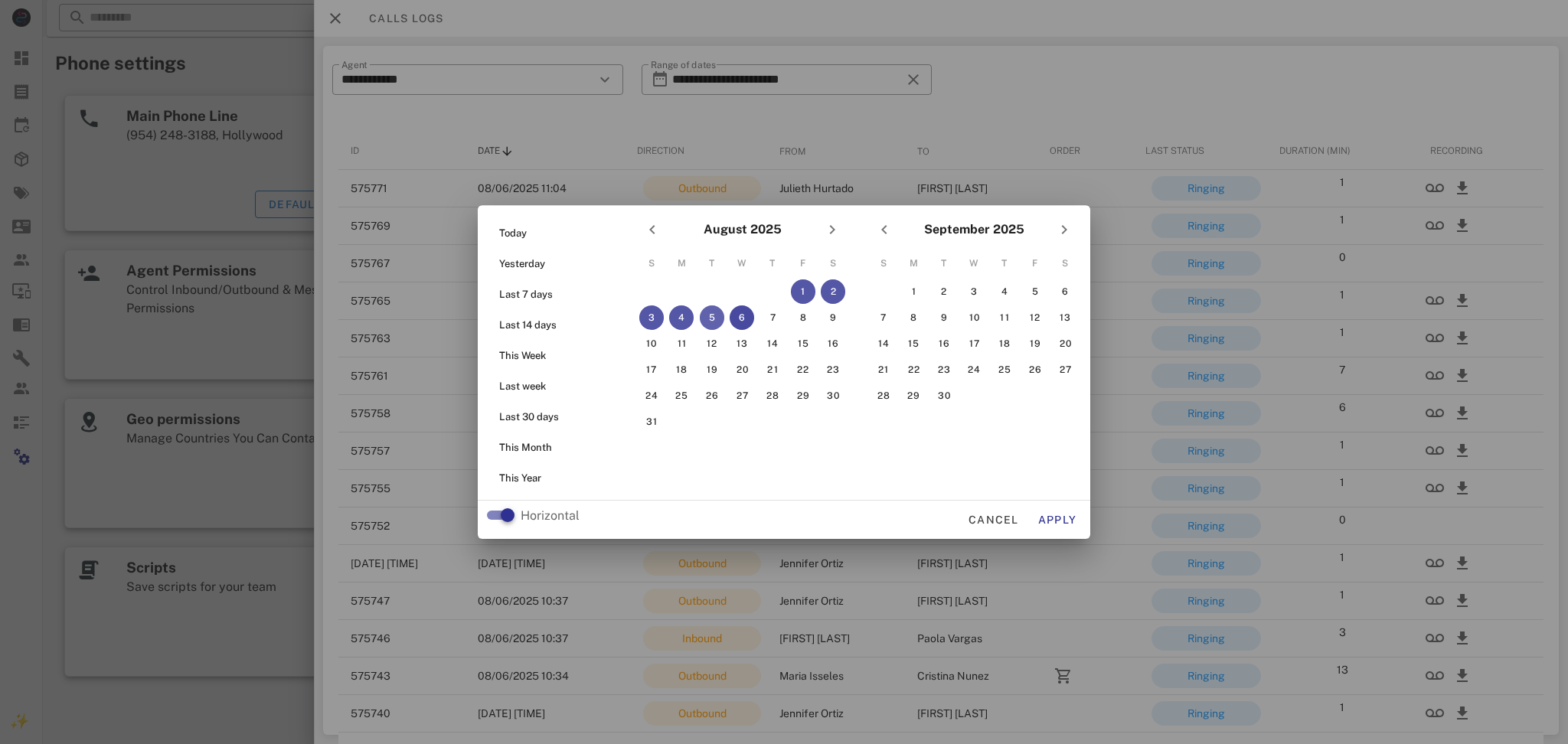 click on "5" at bounding box center (712, 318) 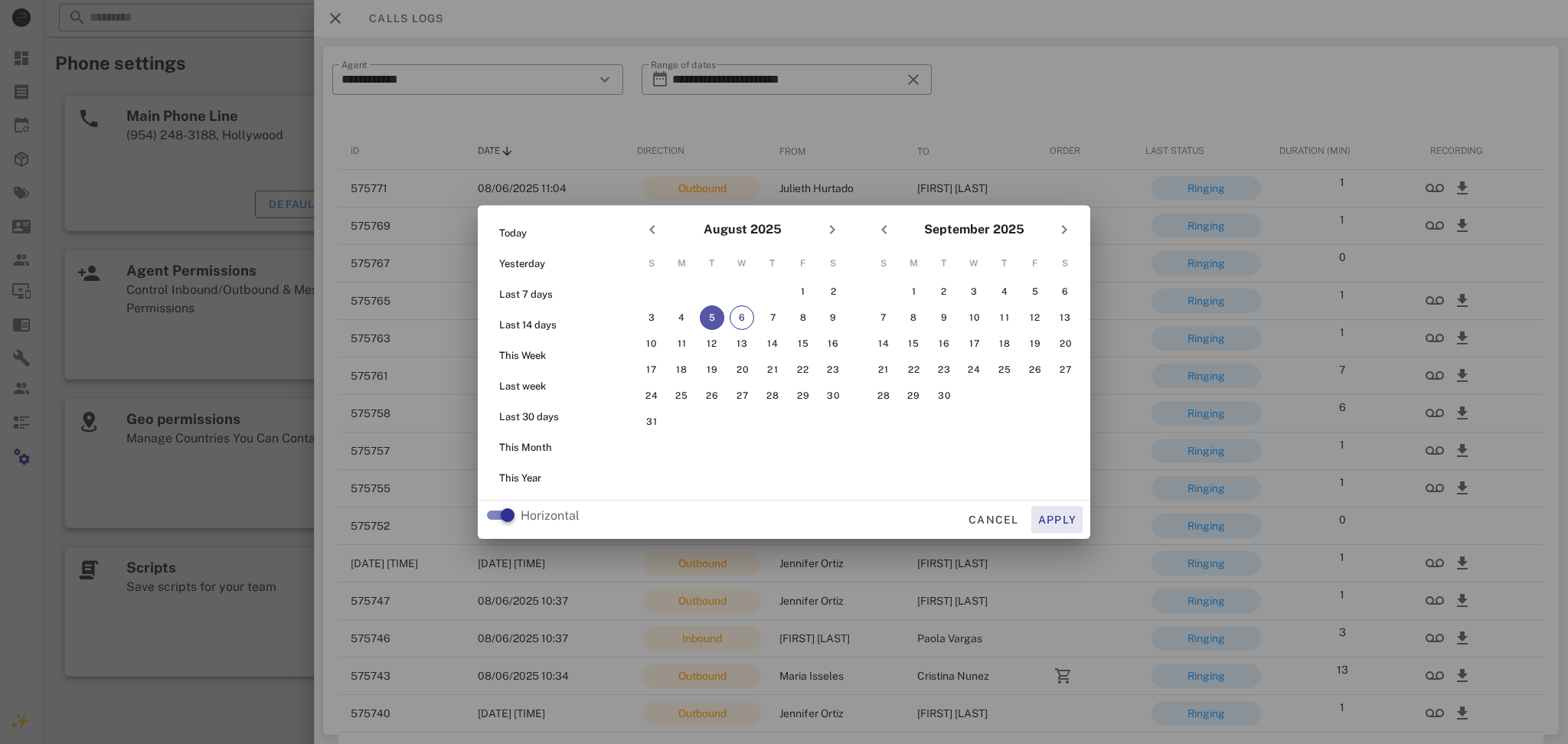 click on "Apply" at bounding box center (1057, 520) 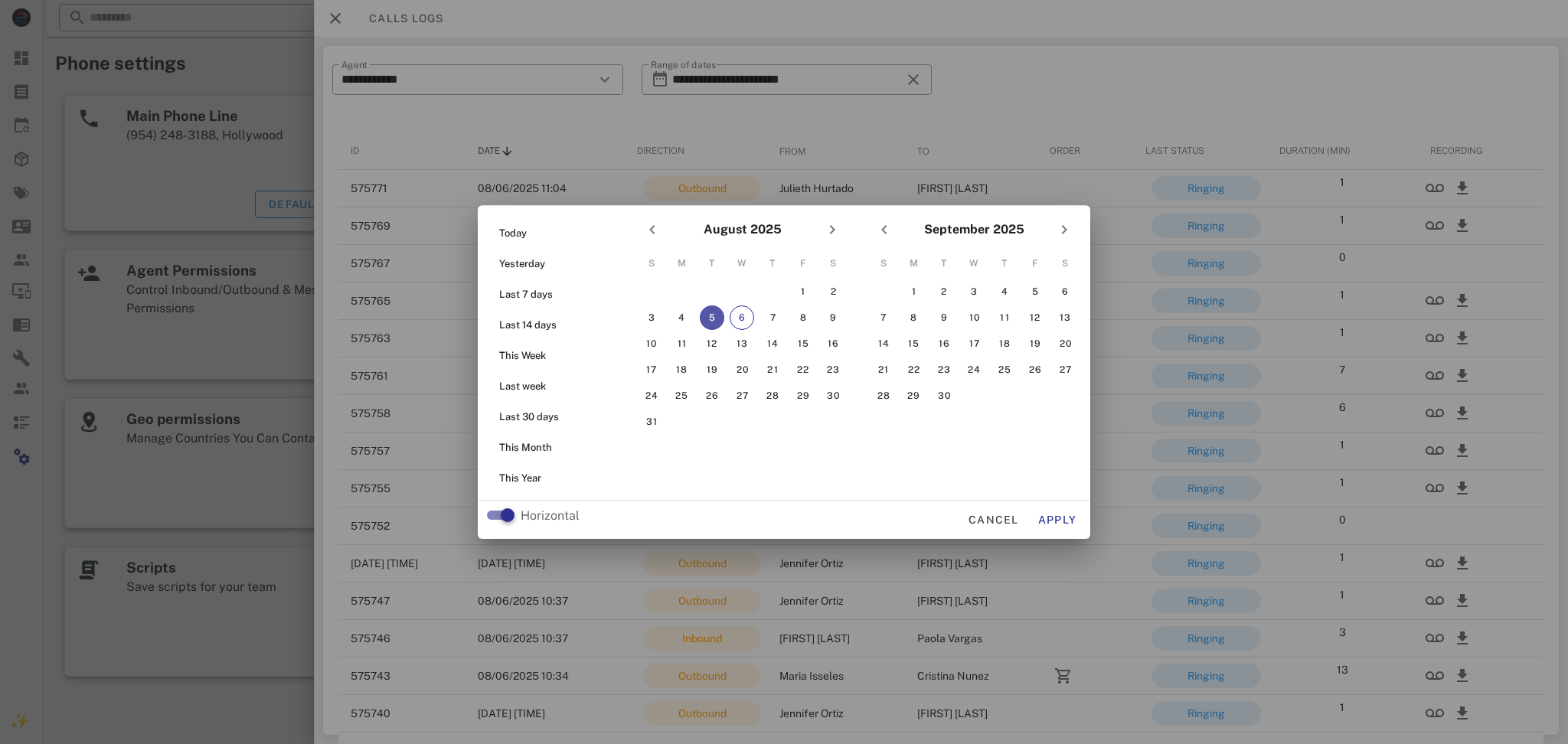 type on "**********" 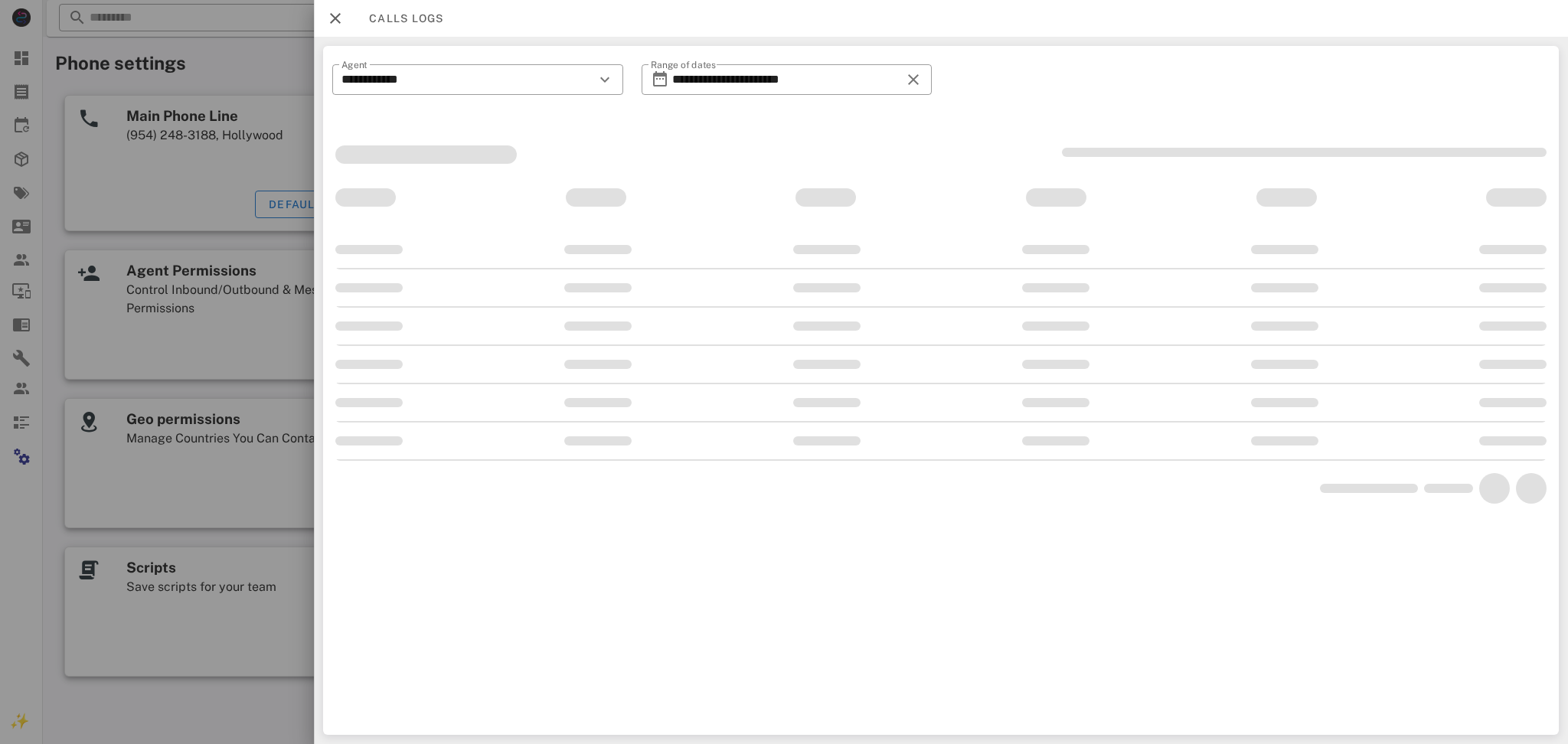 click at bounding box center (478, 103) 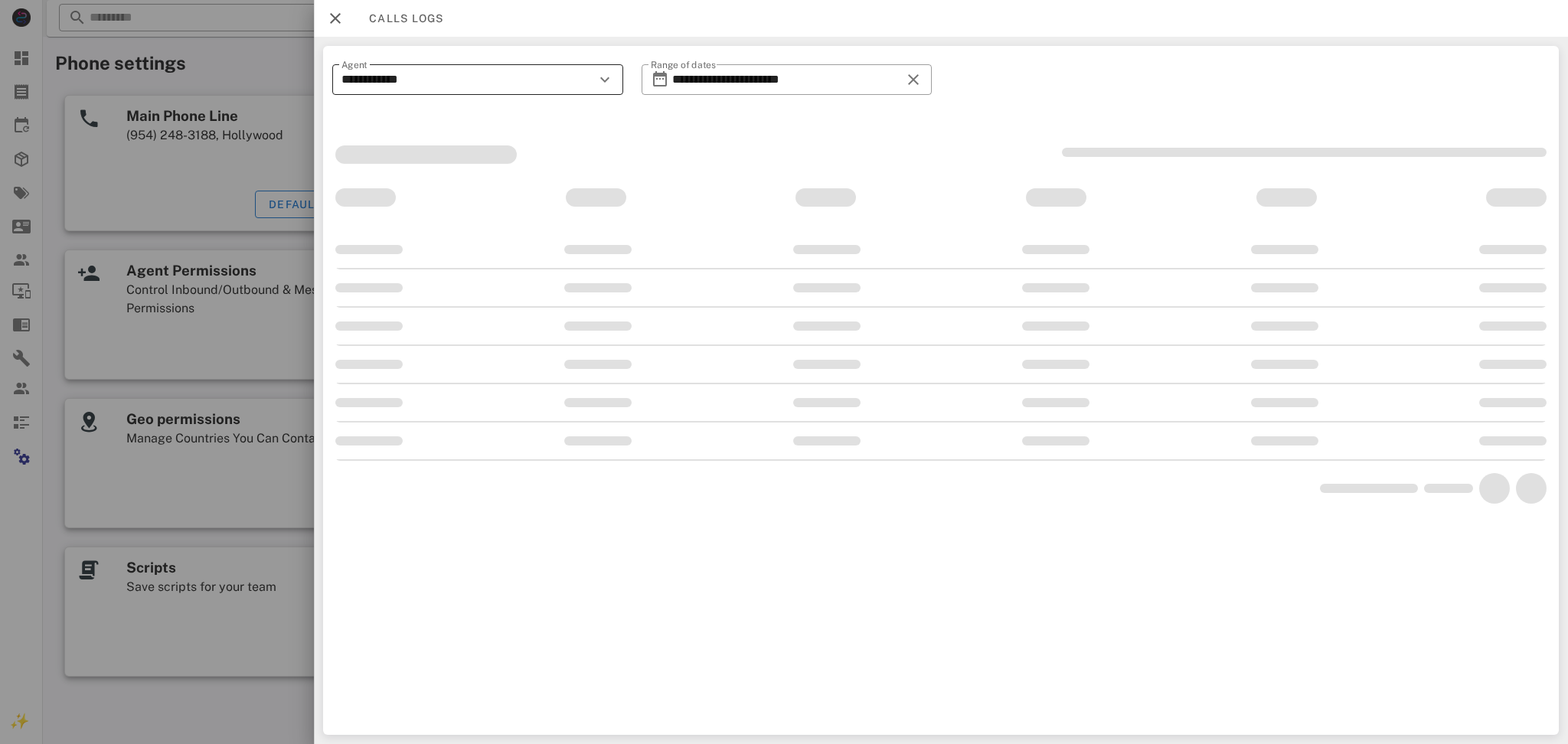 click on "**********" at bounding box center [467, 80] 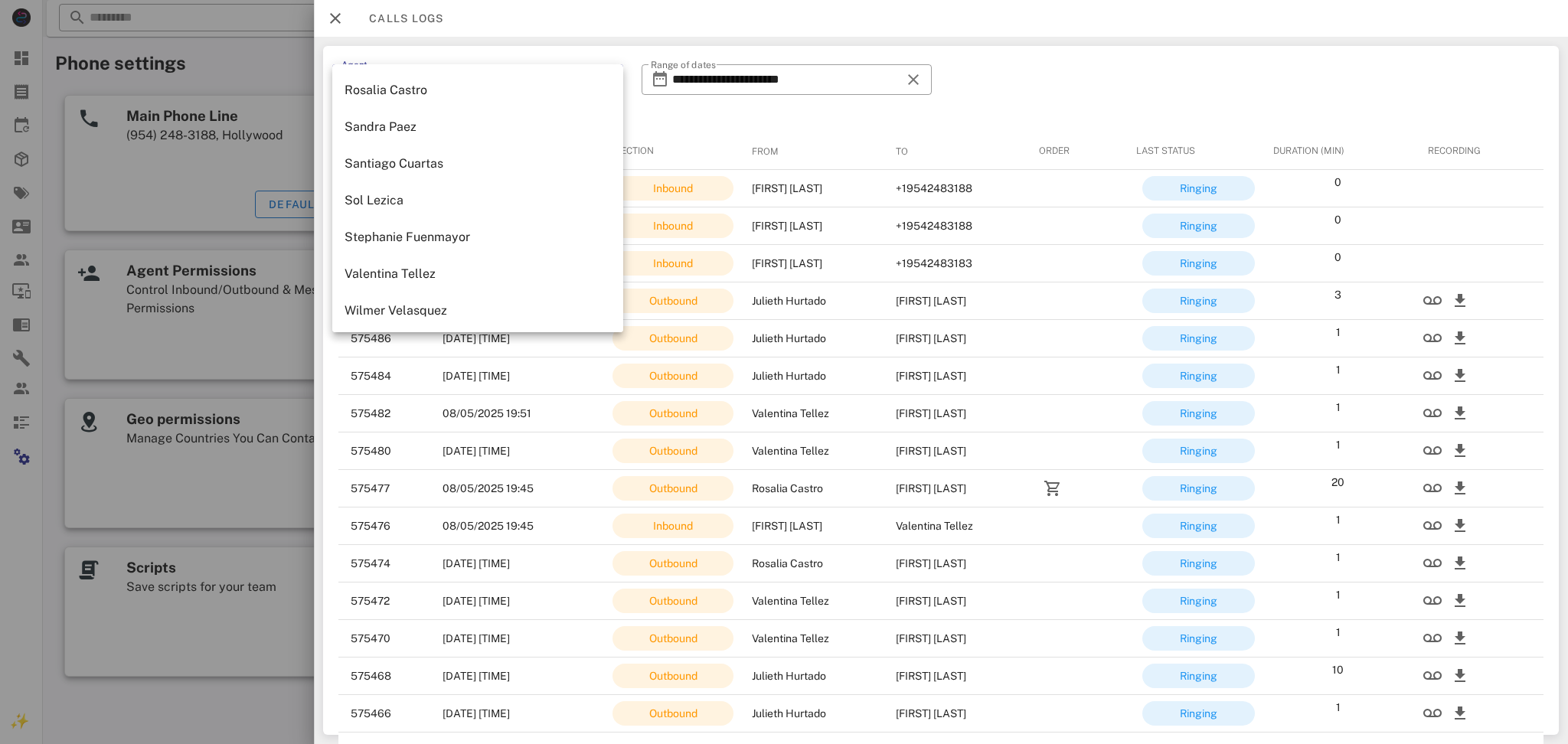 scroll, scrollTop: 957, scrollLeft: 0, axis: vertical 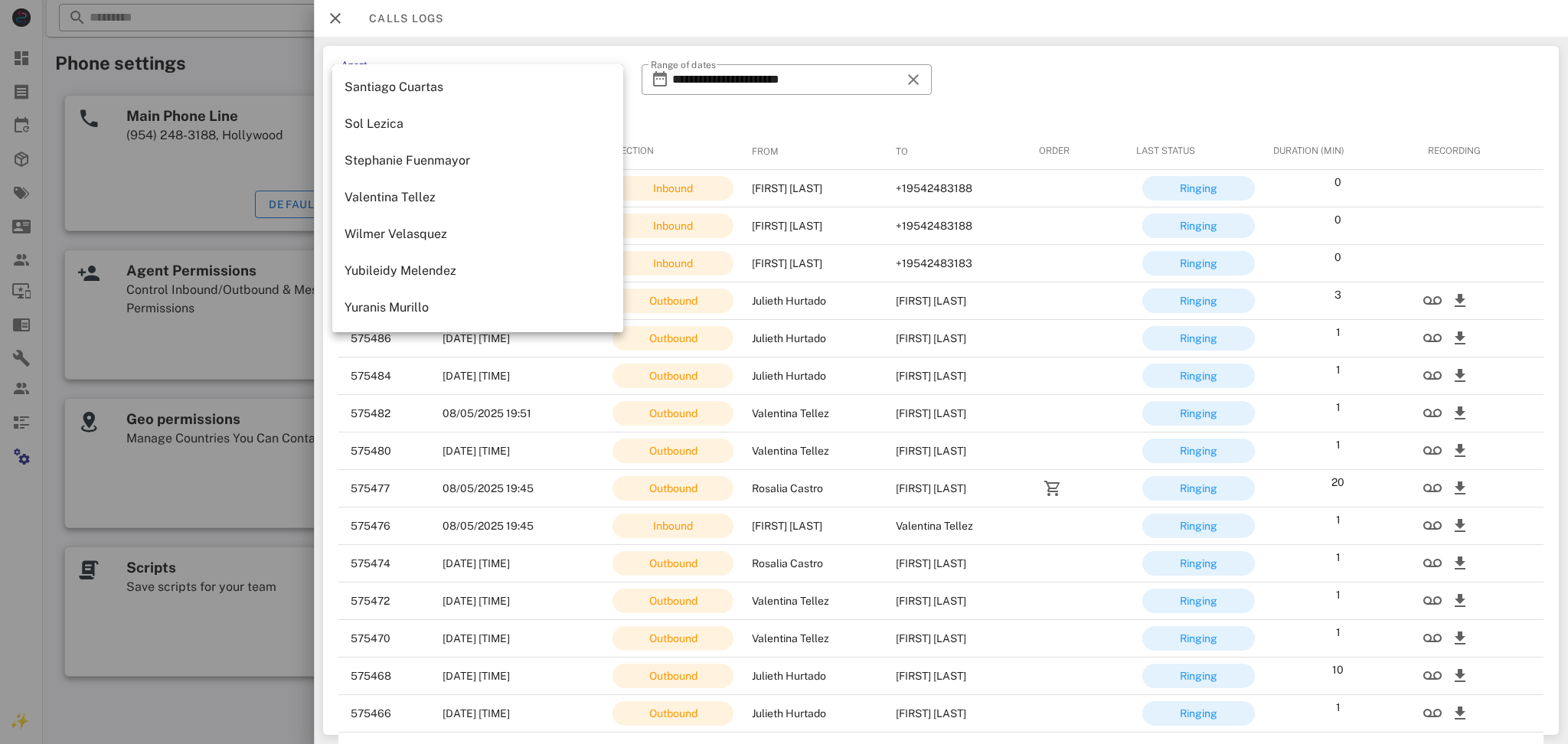 click on "Valentina Tellez" at bounding box center (478, 197) 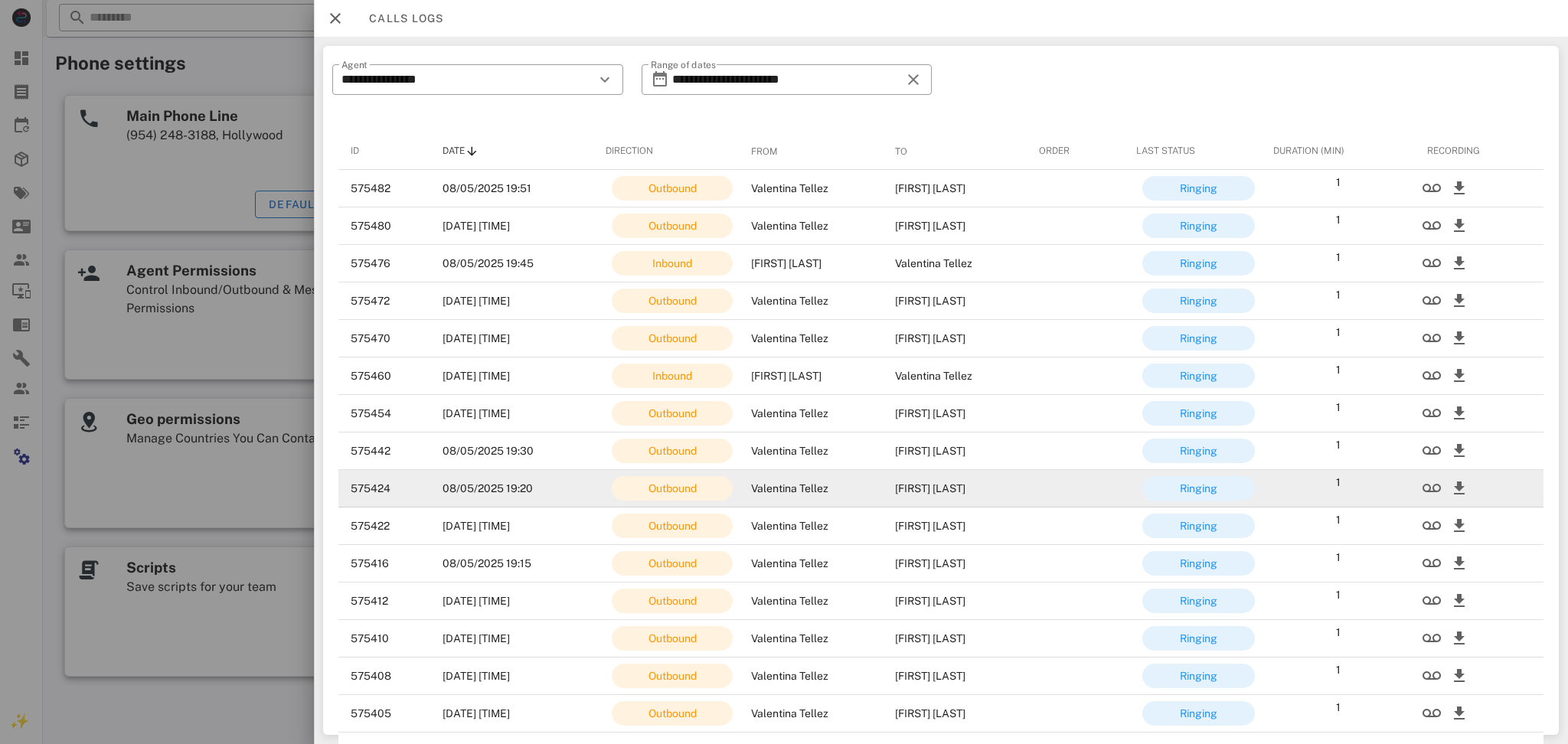 scroll, scrollTop: 33, scrollLeft: 0, axis: vertical 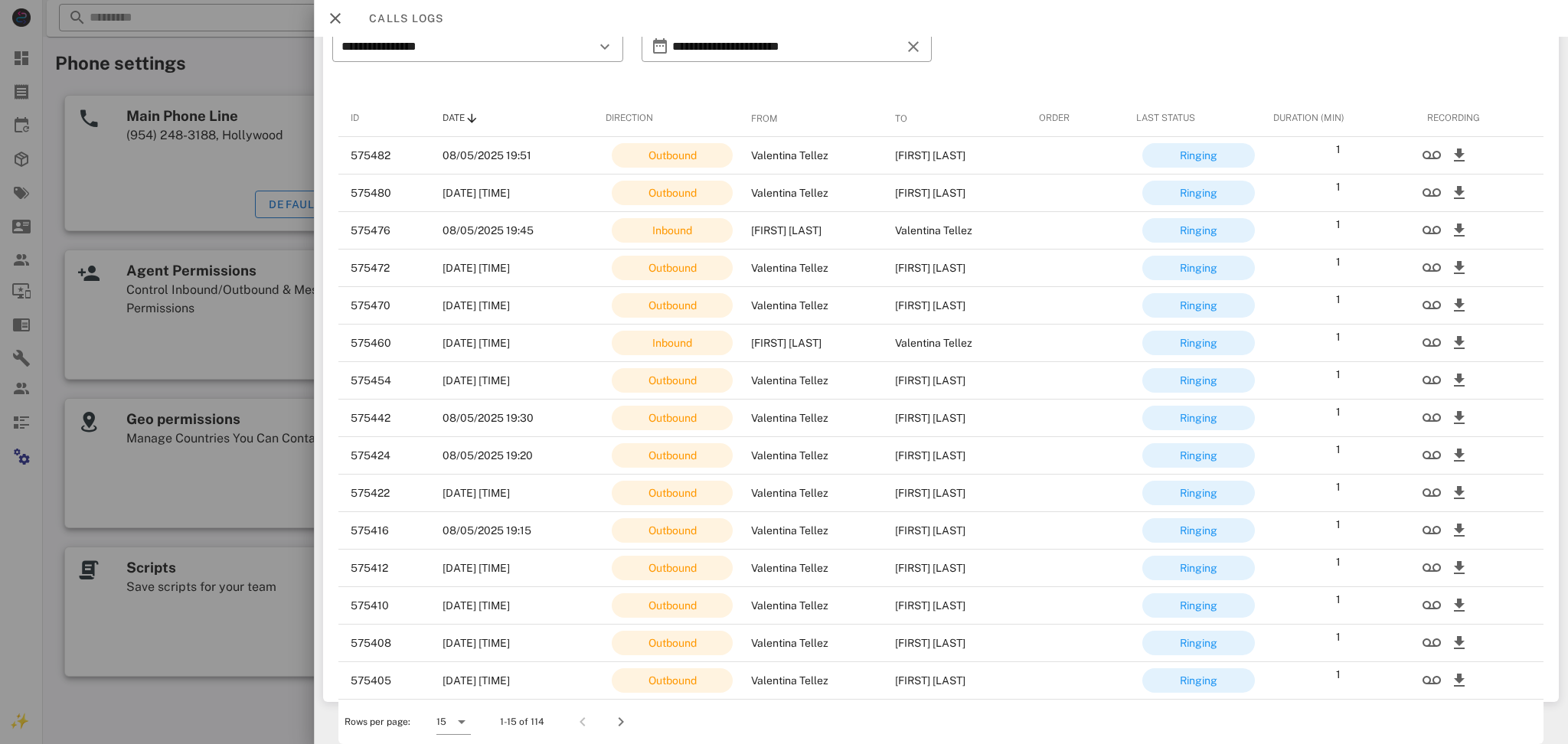 click on "Rows per page: 15" at bounding box center [407, 722] 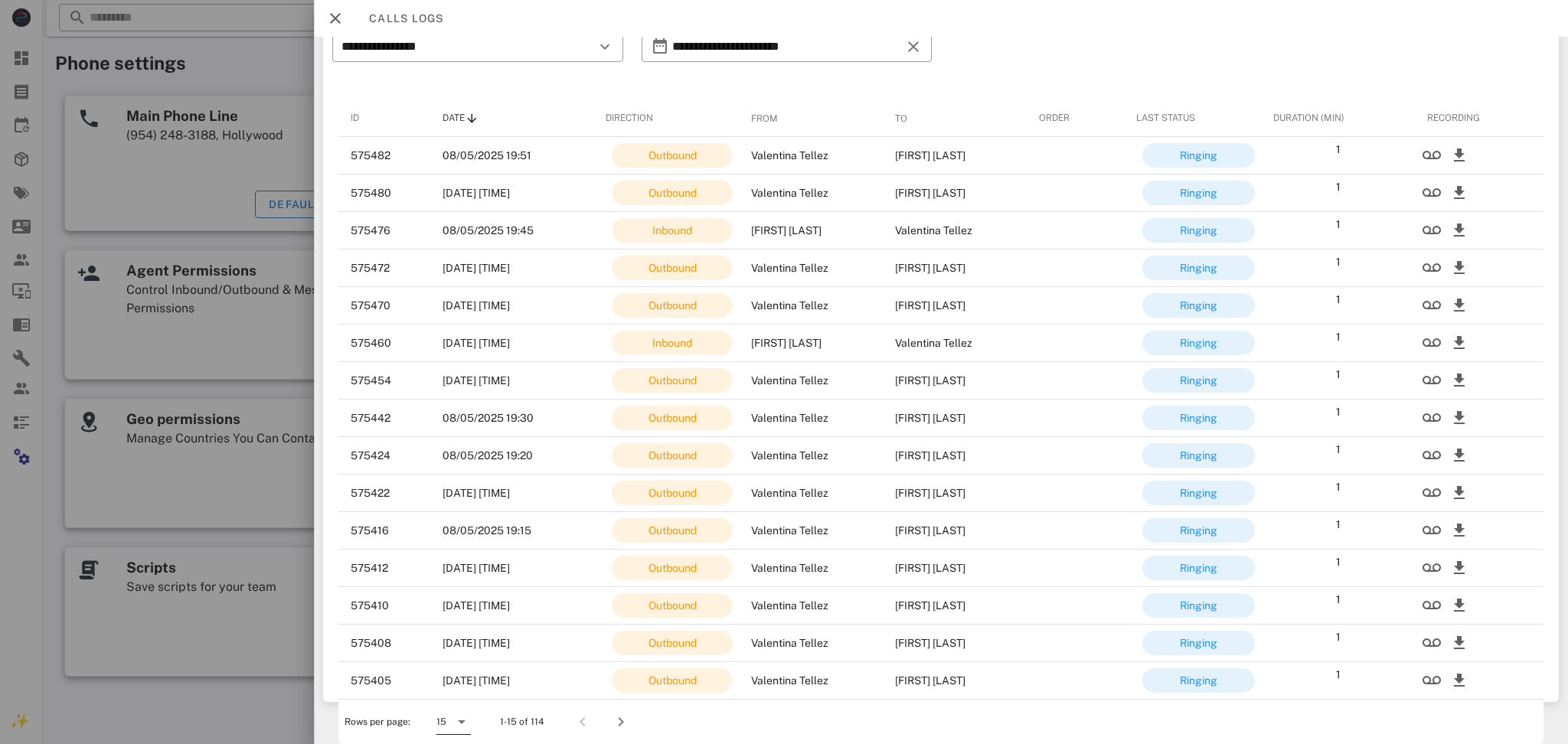 click at bounding box center (460, 722) 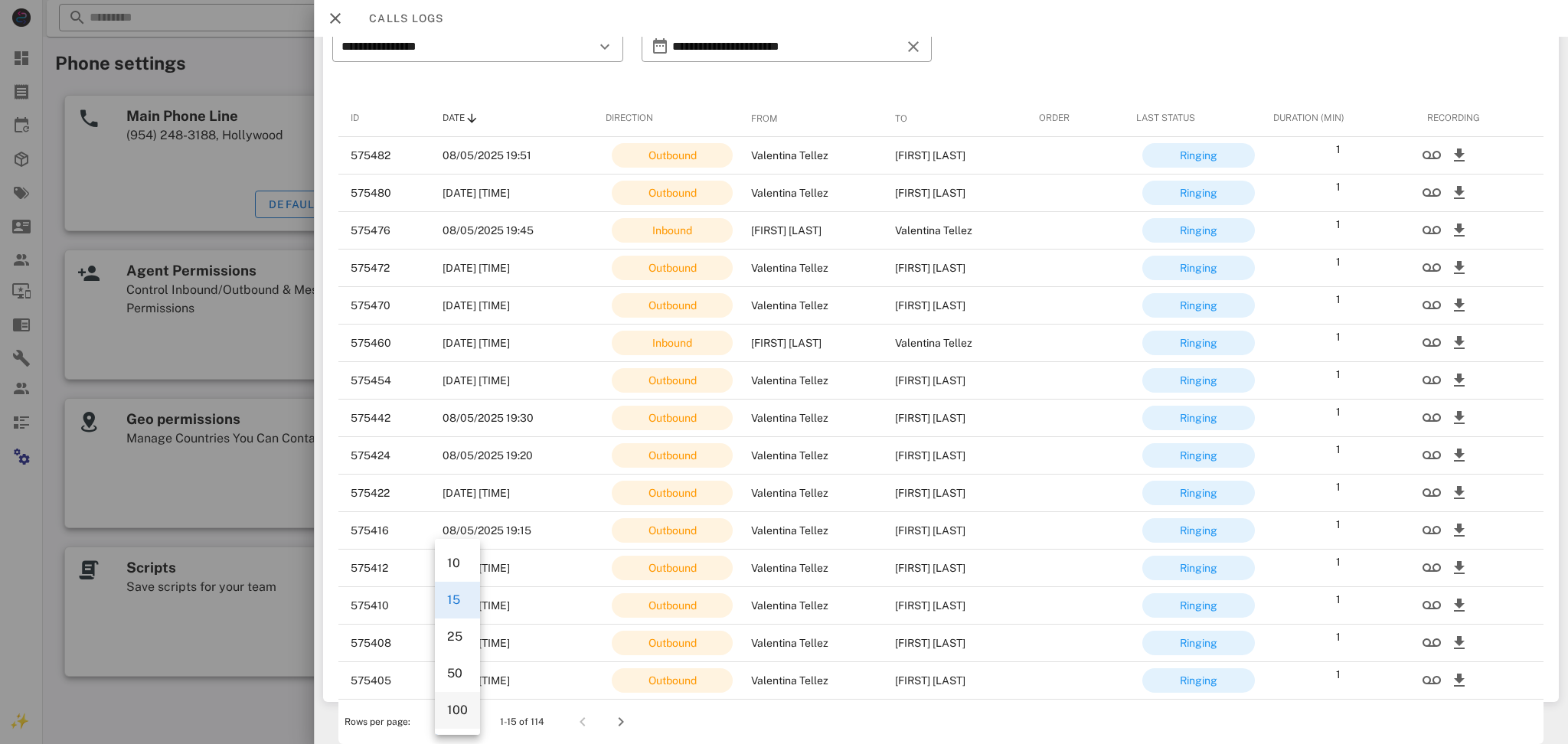 click on "100" at bounding box center [457, 710] 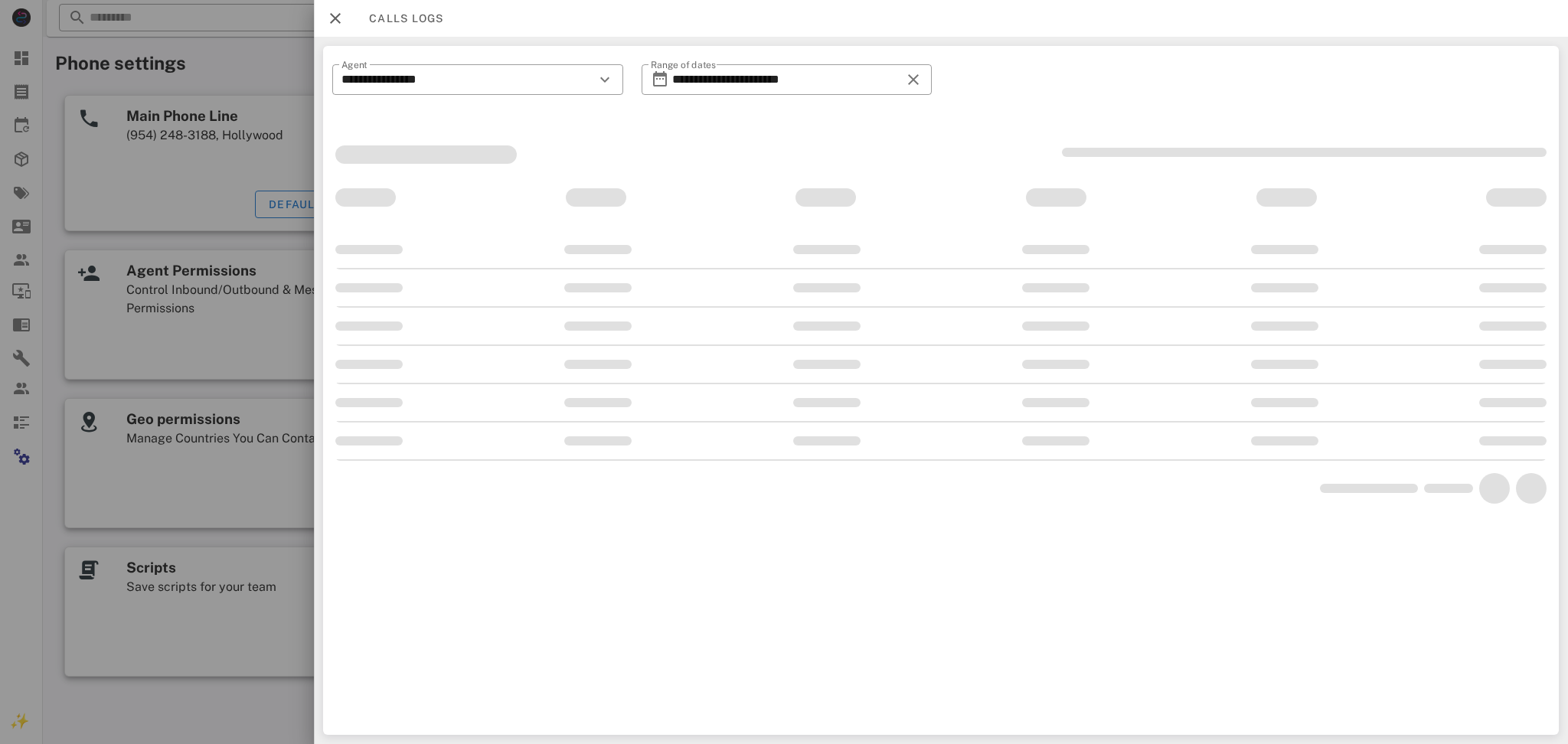 scroll, scrollTop: 0, scrollLeft: 0, axis: both 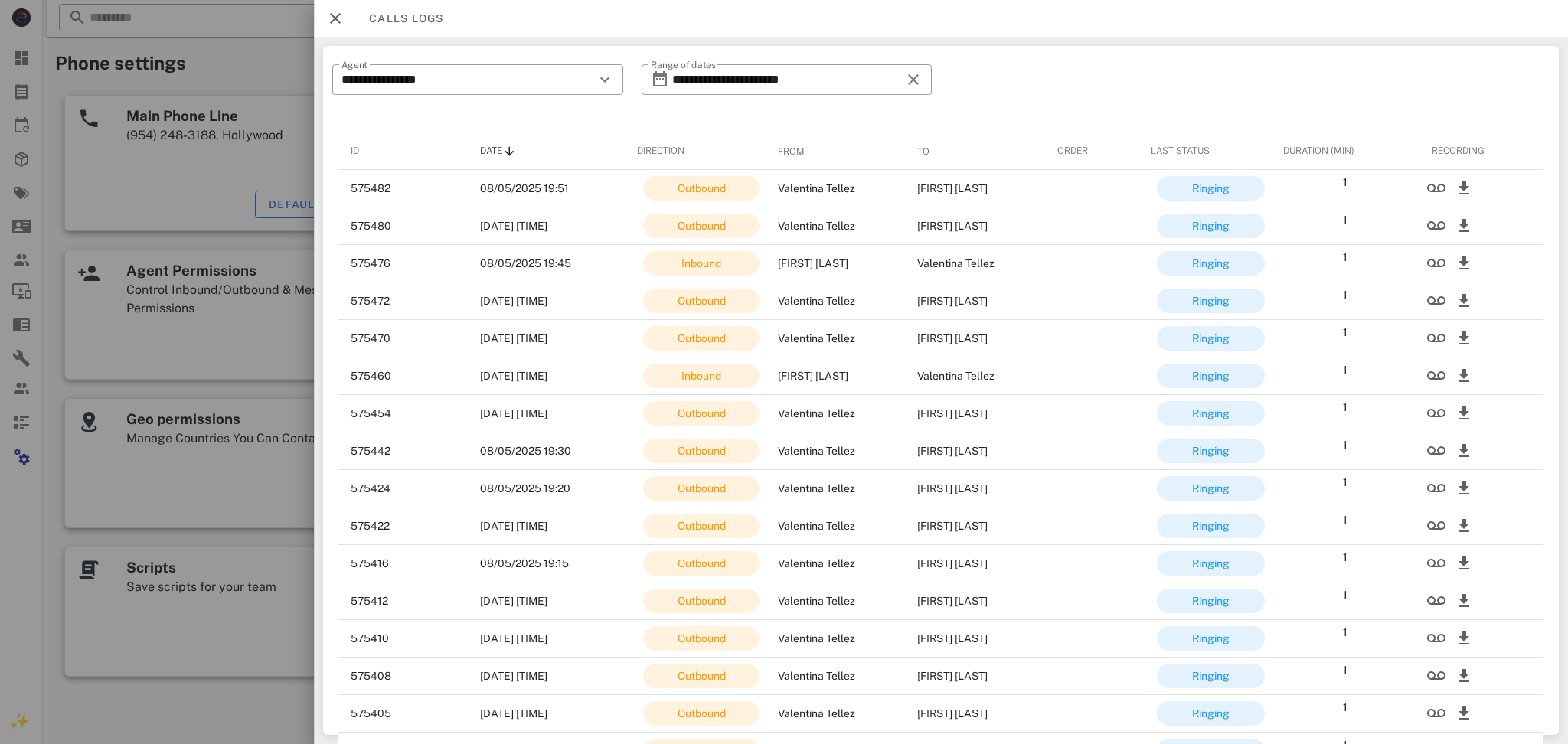 click on "**********" at bounding box center (941, 90) 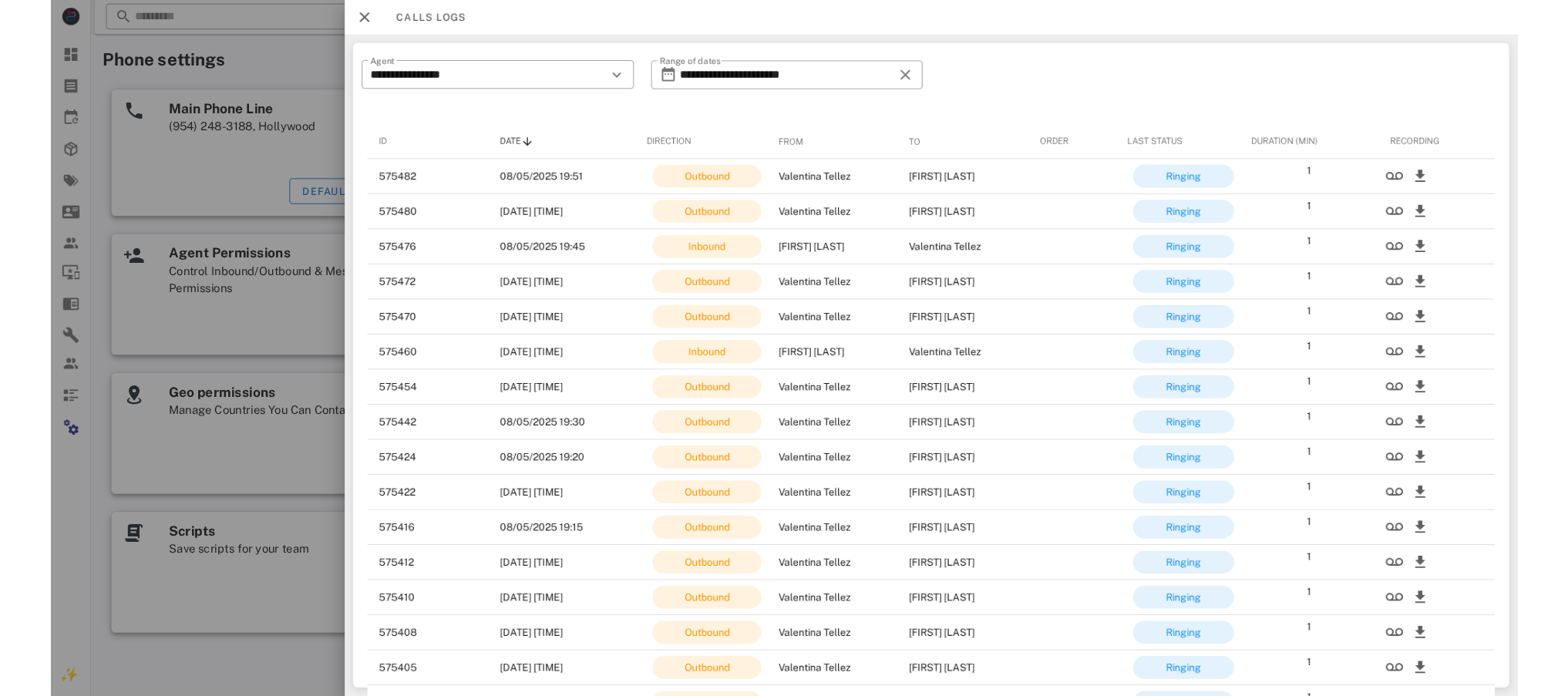 scroll, scrollTop: 2368, scrollLeft: 0, axis: vertical 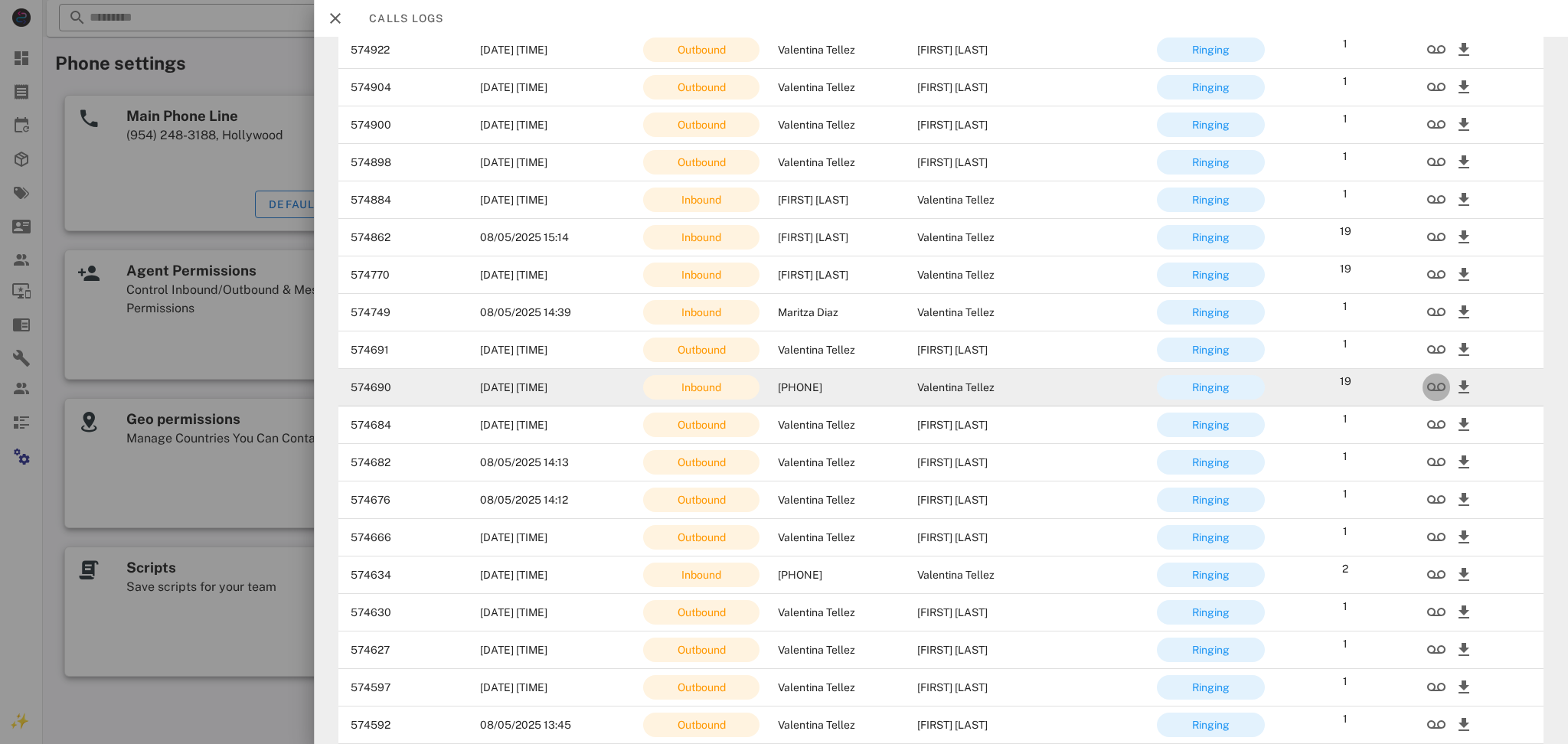 click at bounding box center (1436, 387) 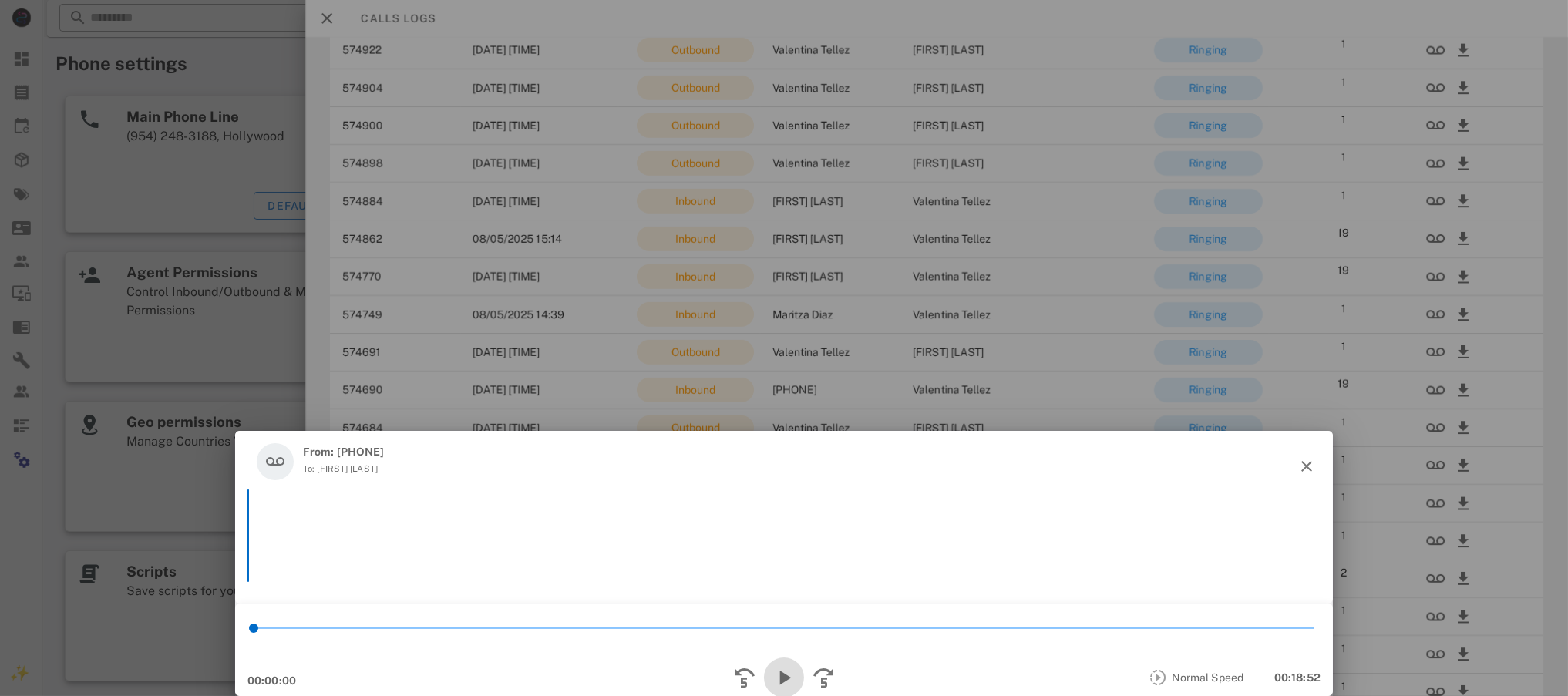 click at bounding box center (784, 678) 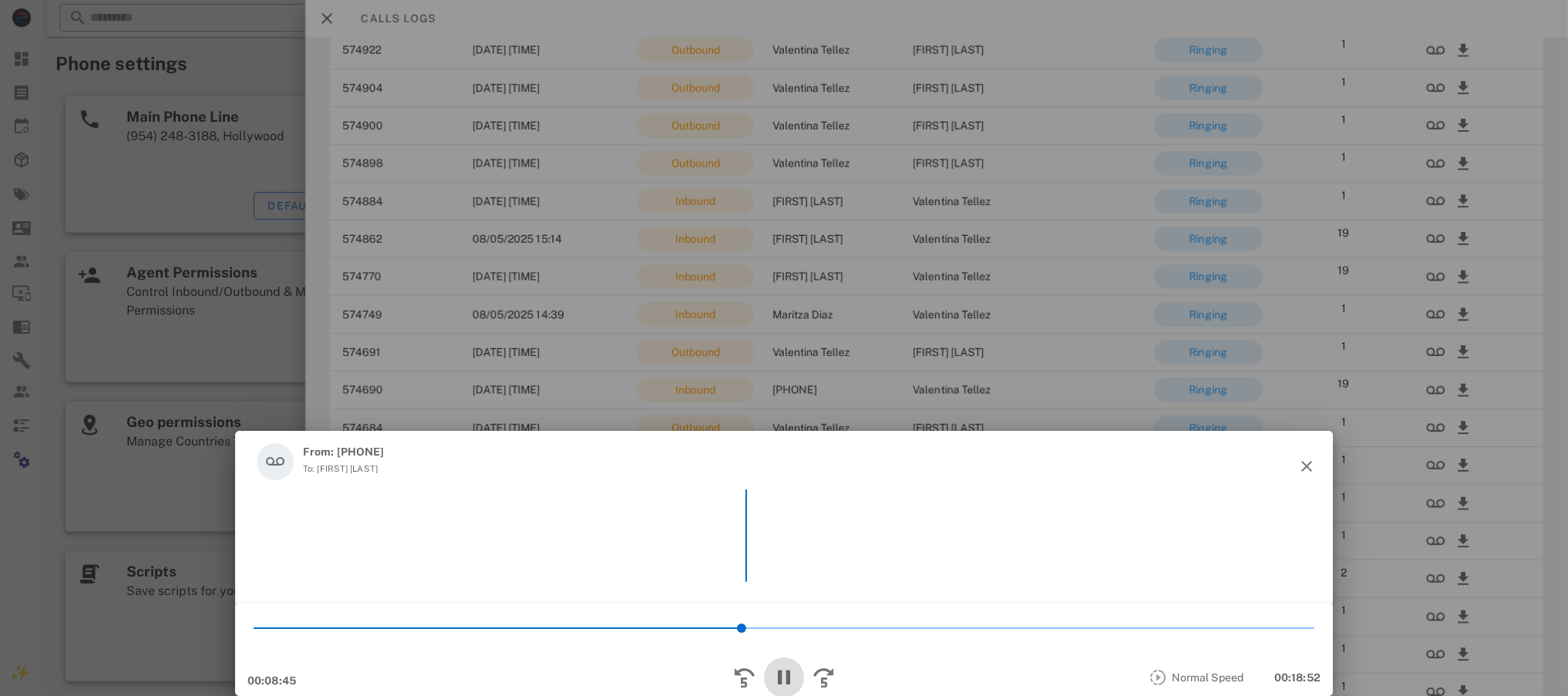 click at bounding box center (784, 678) 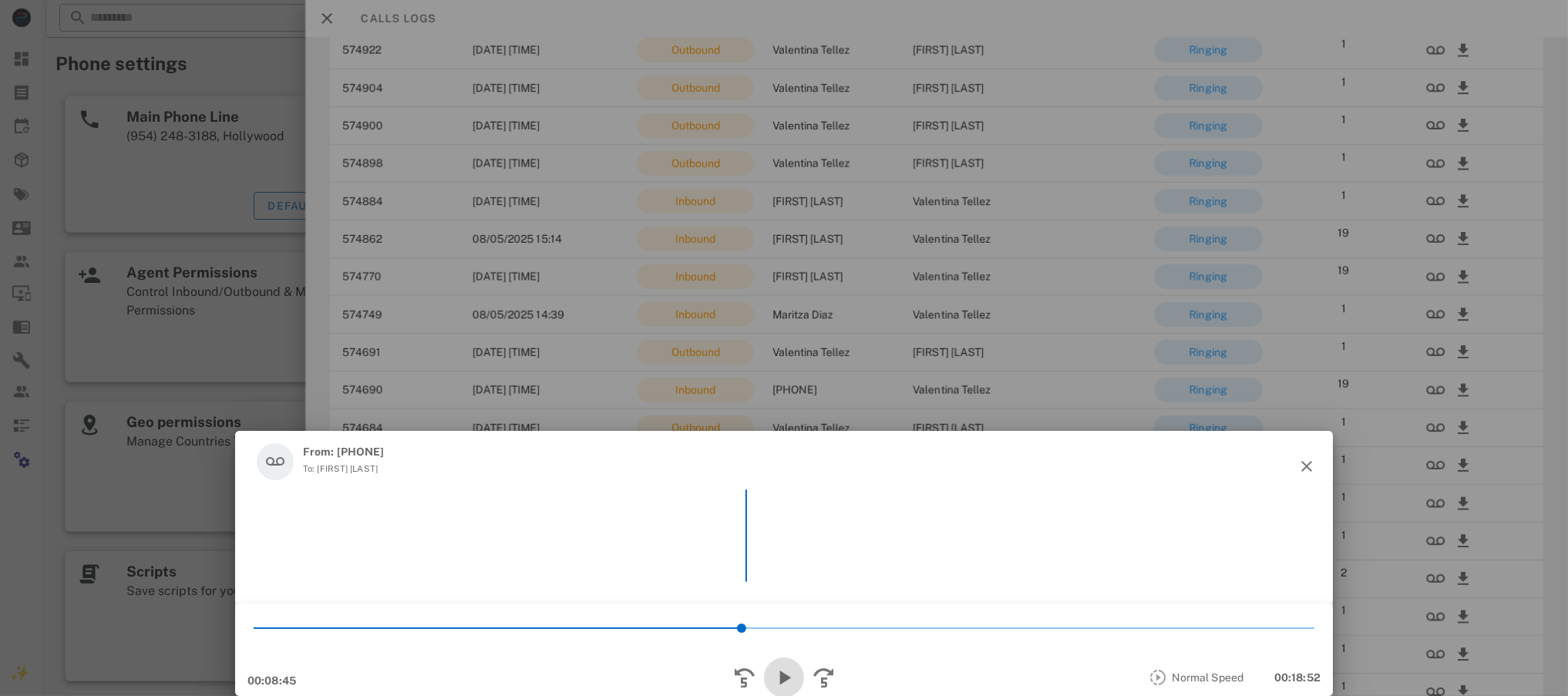 click at bounding box center (784, 678) 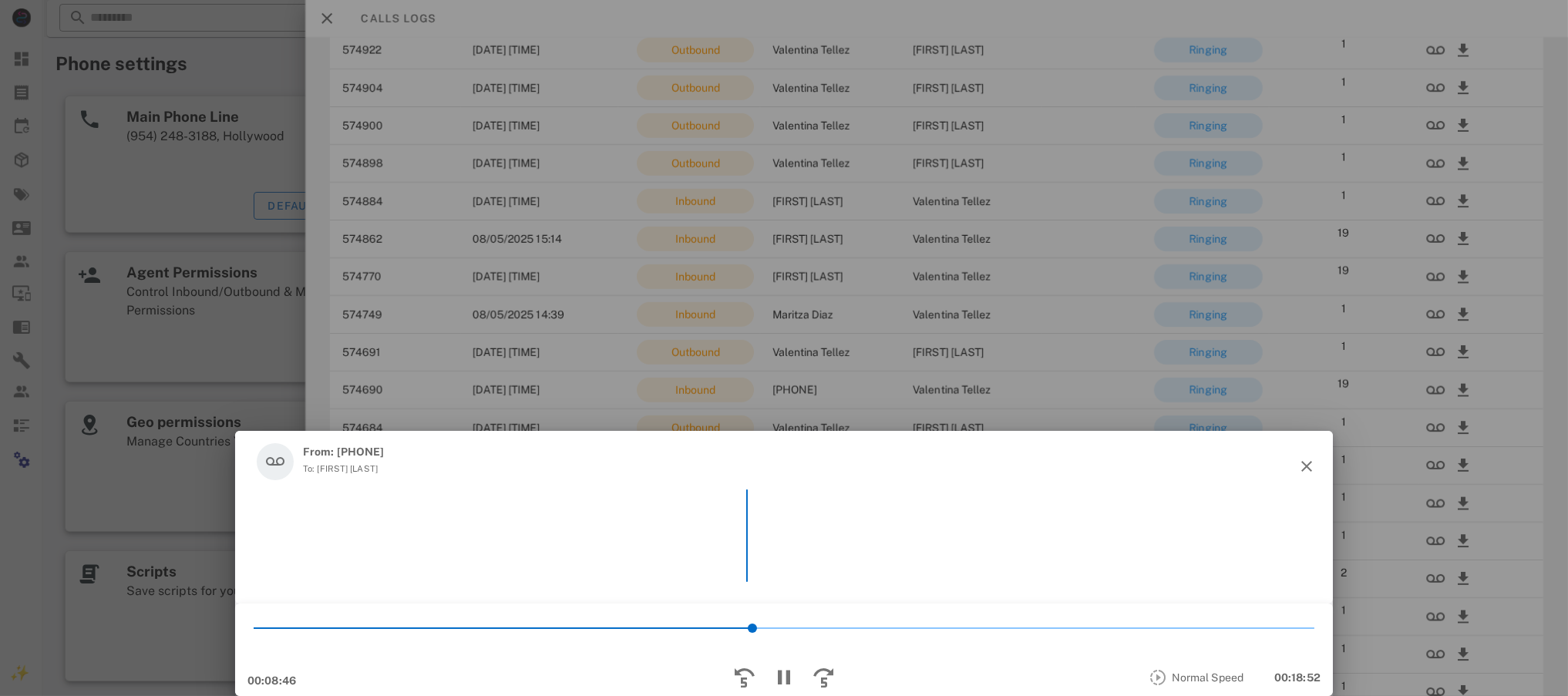click on "*" at bounding box center (784, 628) 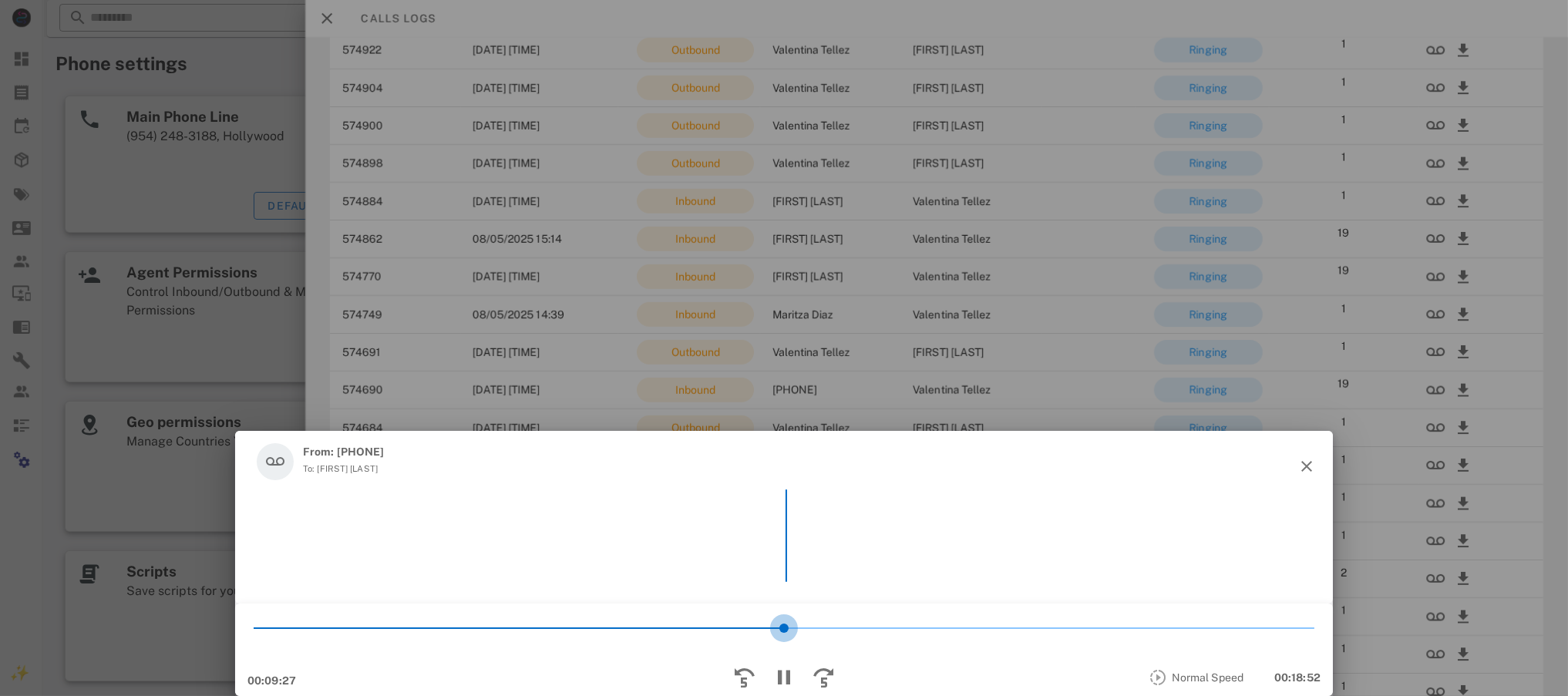 click on "*" at bounding box center (784, 628) 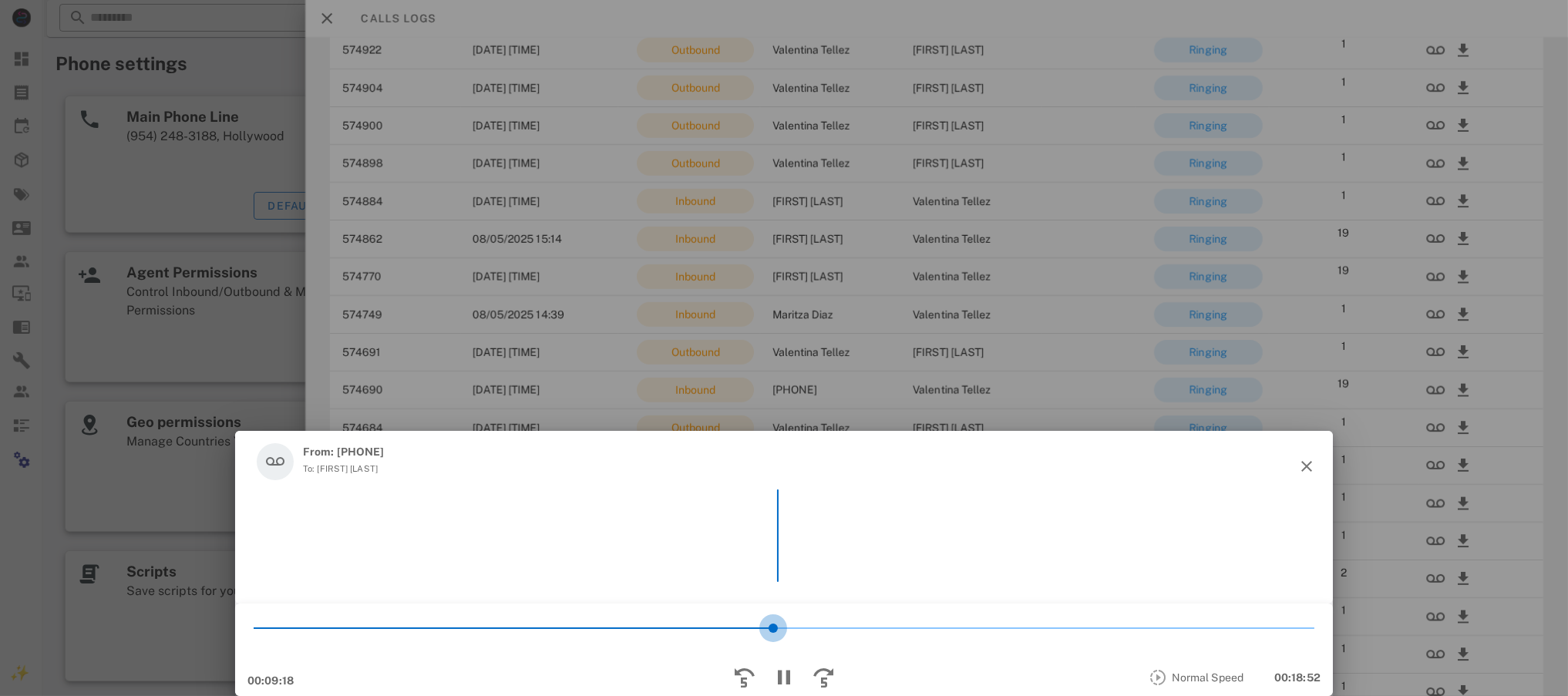 click on "*" at bounding box center [784, 628] 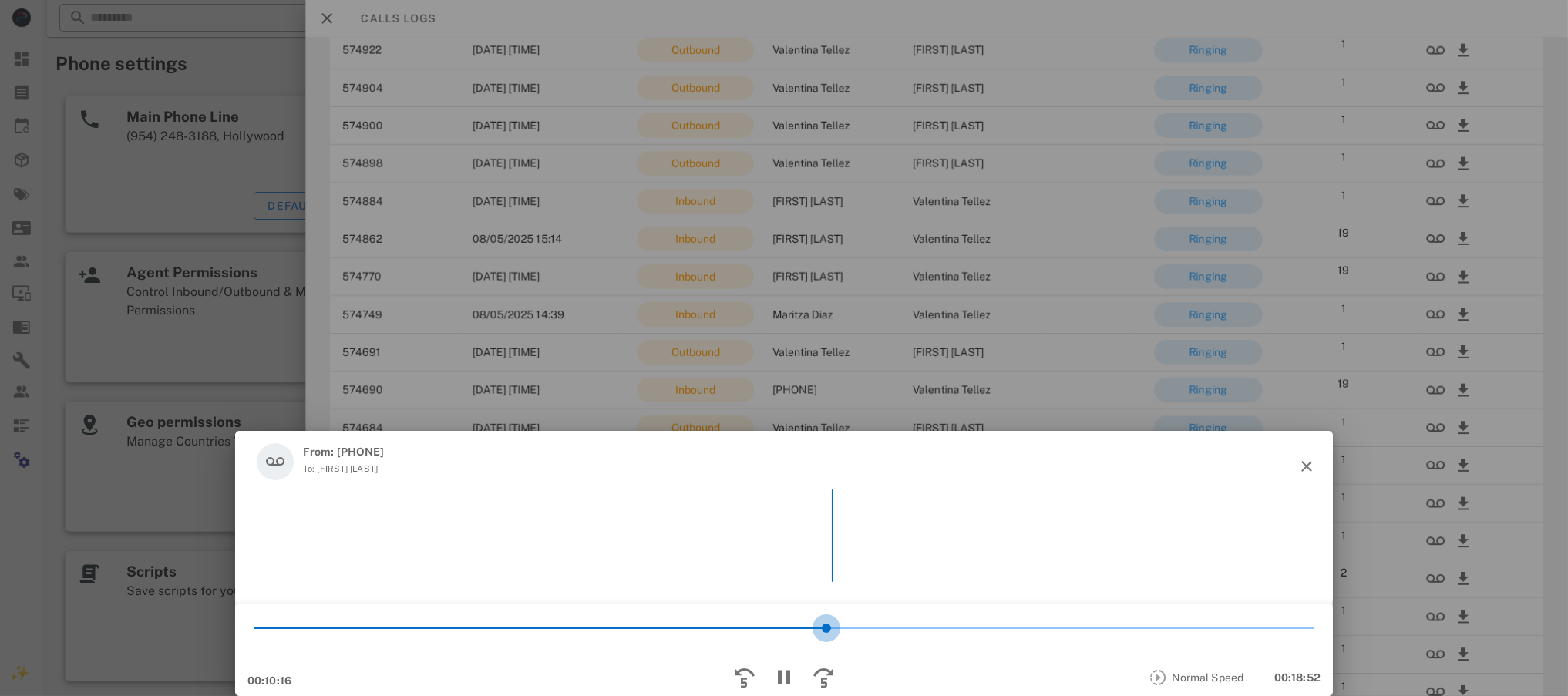 click at bounding box center (1070, 628) 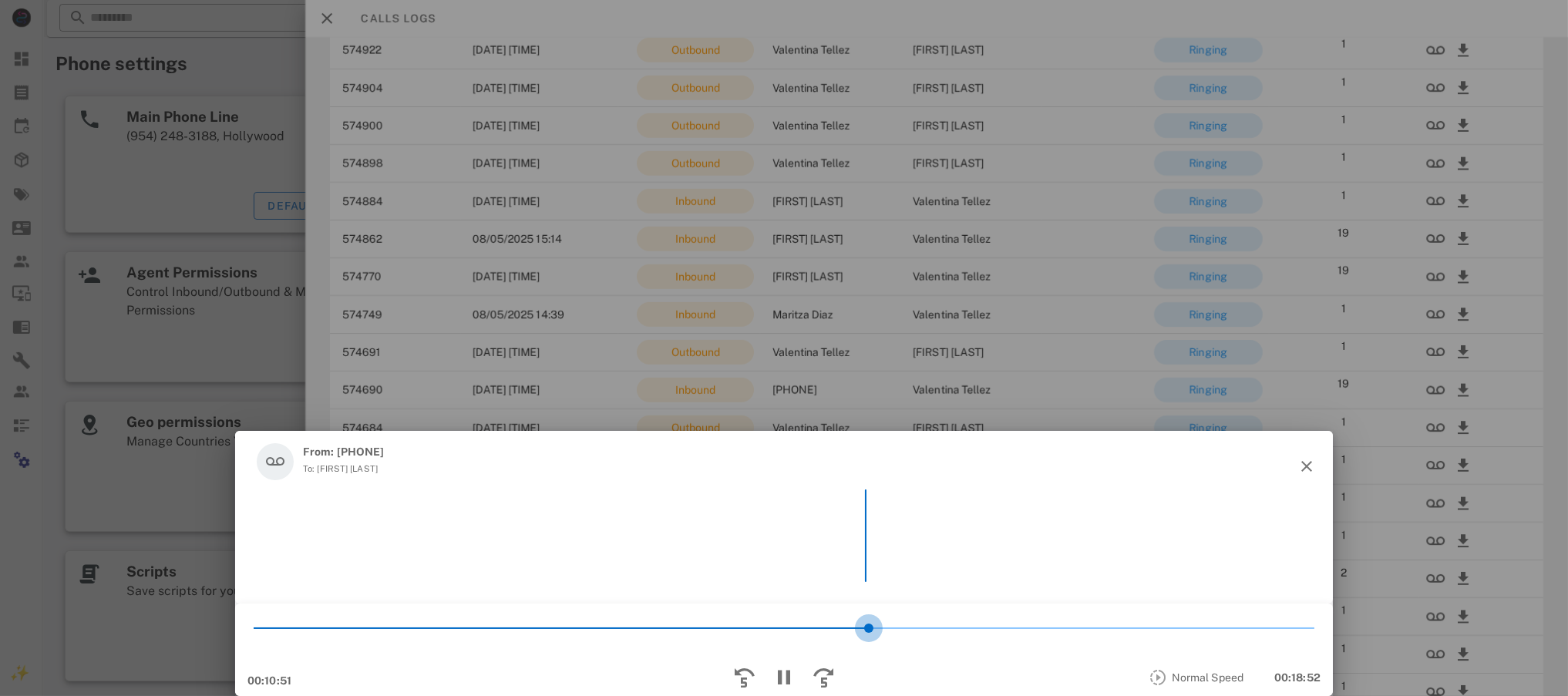 click on "*" at bounding box center [784, 628] 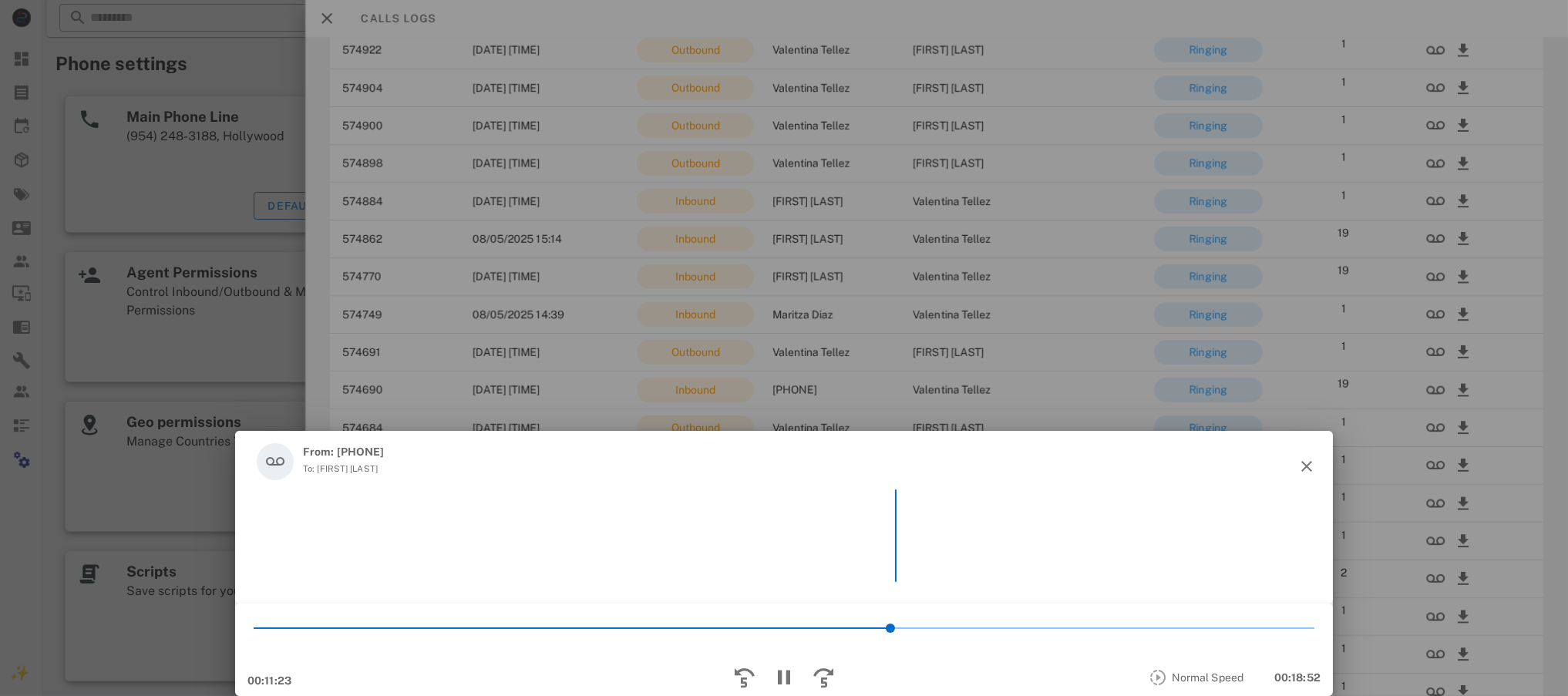 click on "*" at bounding box center [784, 628] 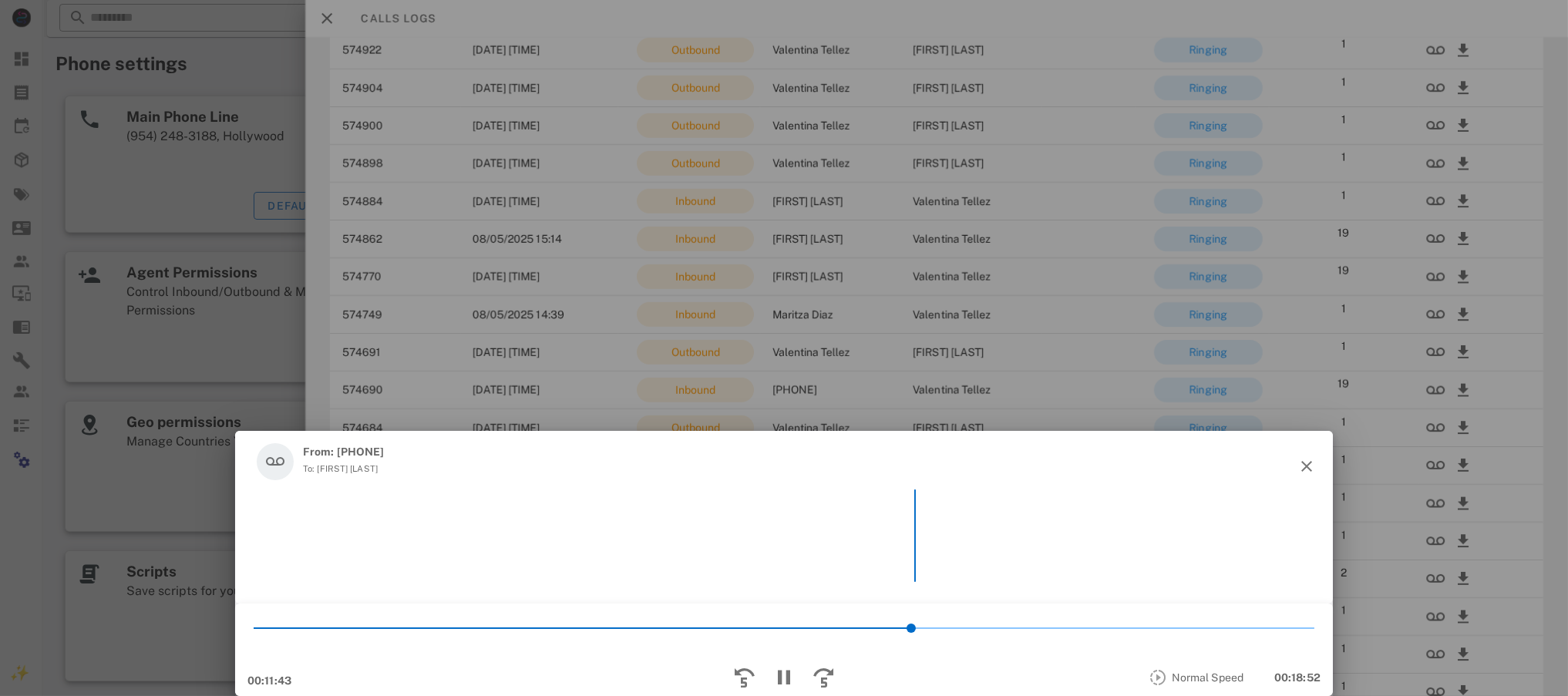 click on "*" at bounding box center (784, 628) 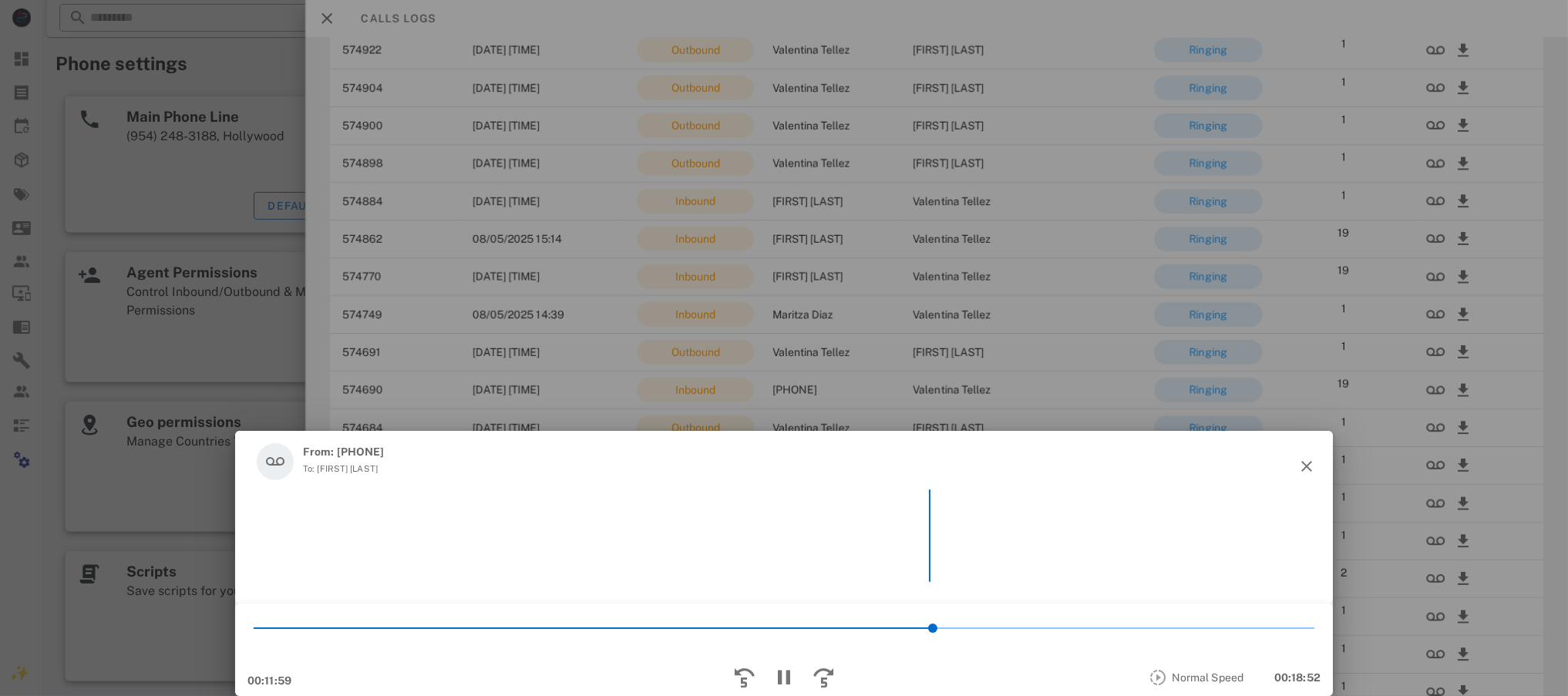 click at bounding box center (1123, 628) 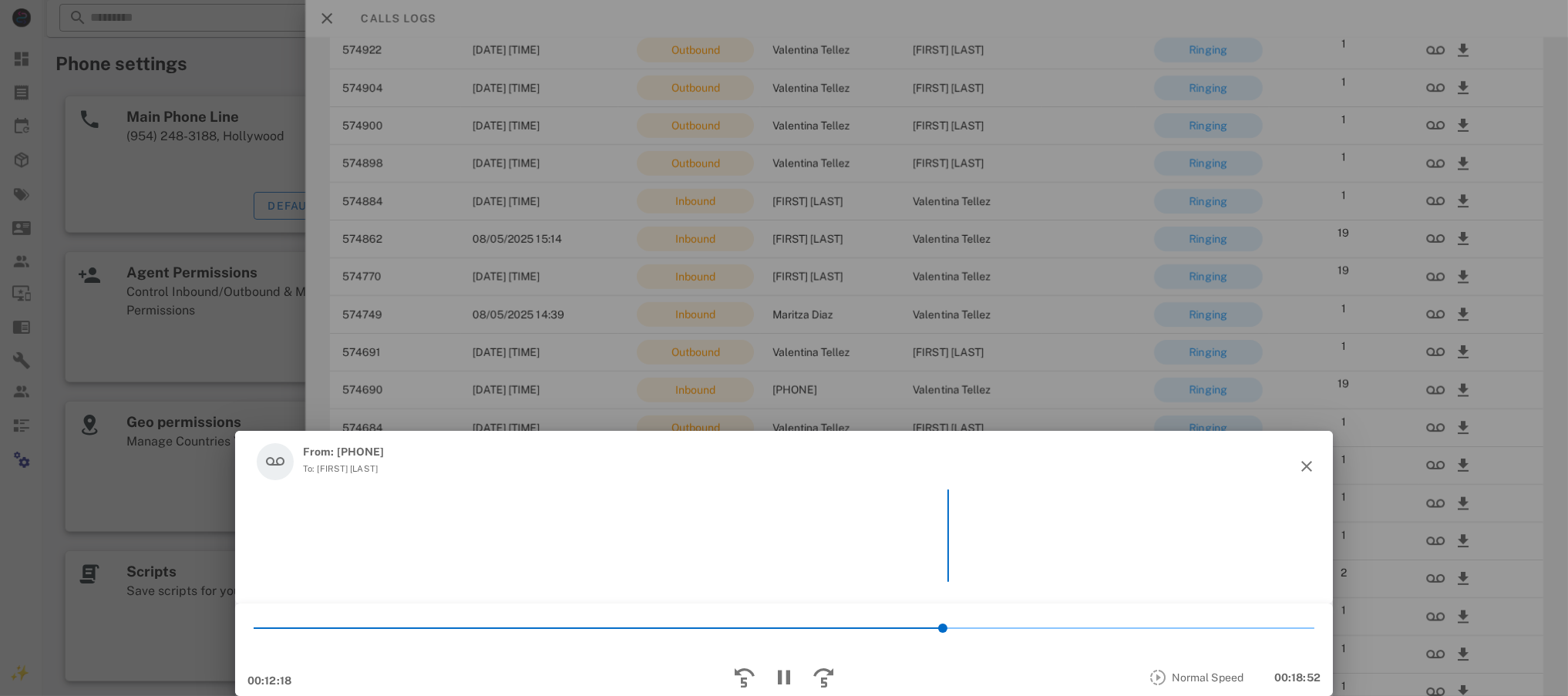 click at bounding box center (1129, 628) 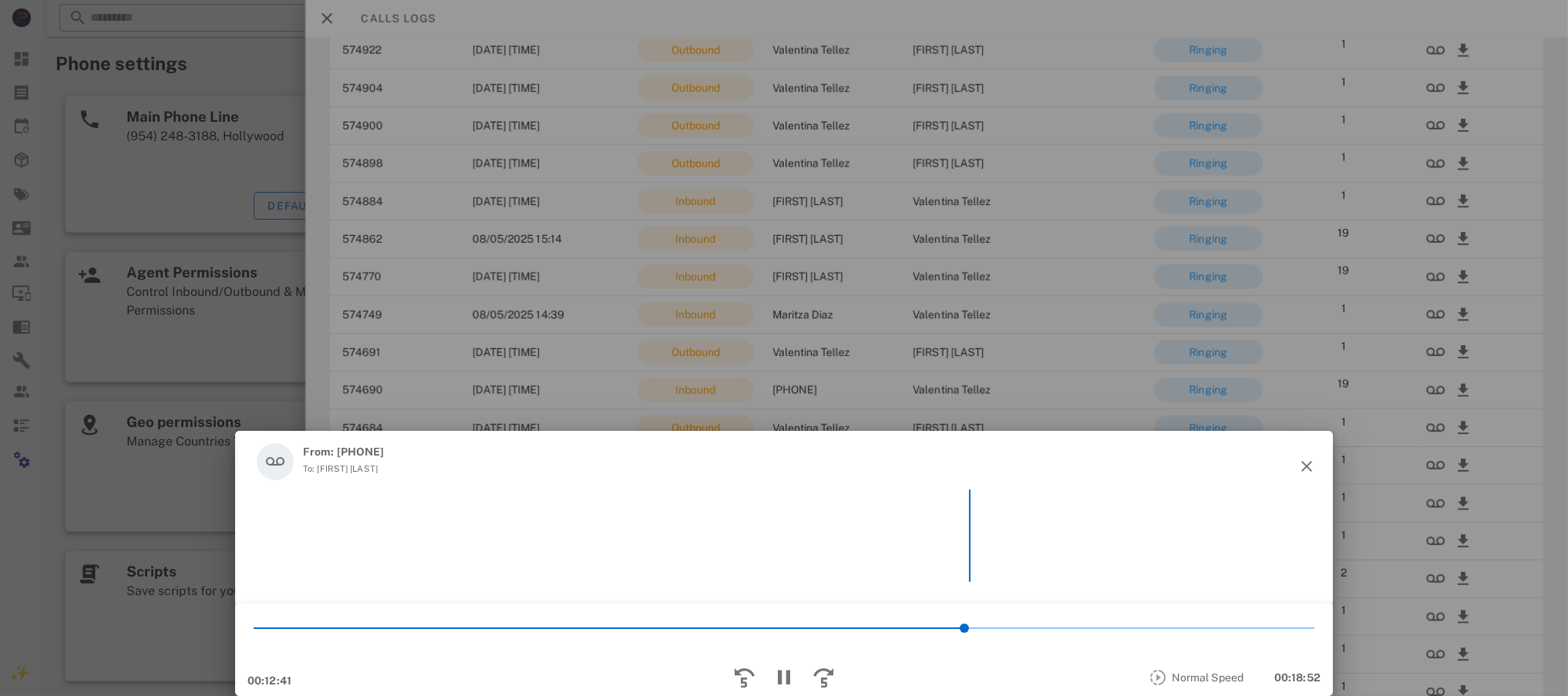 click on "*" at bounding box center (784, 628) 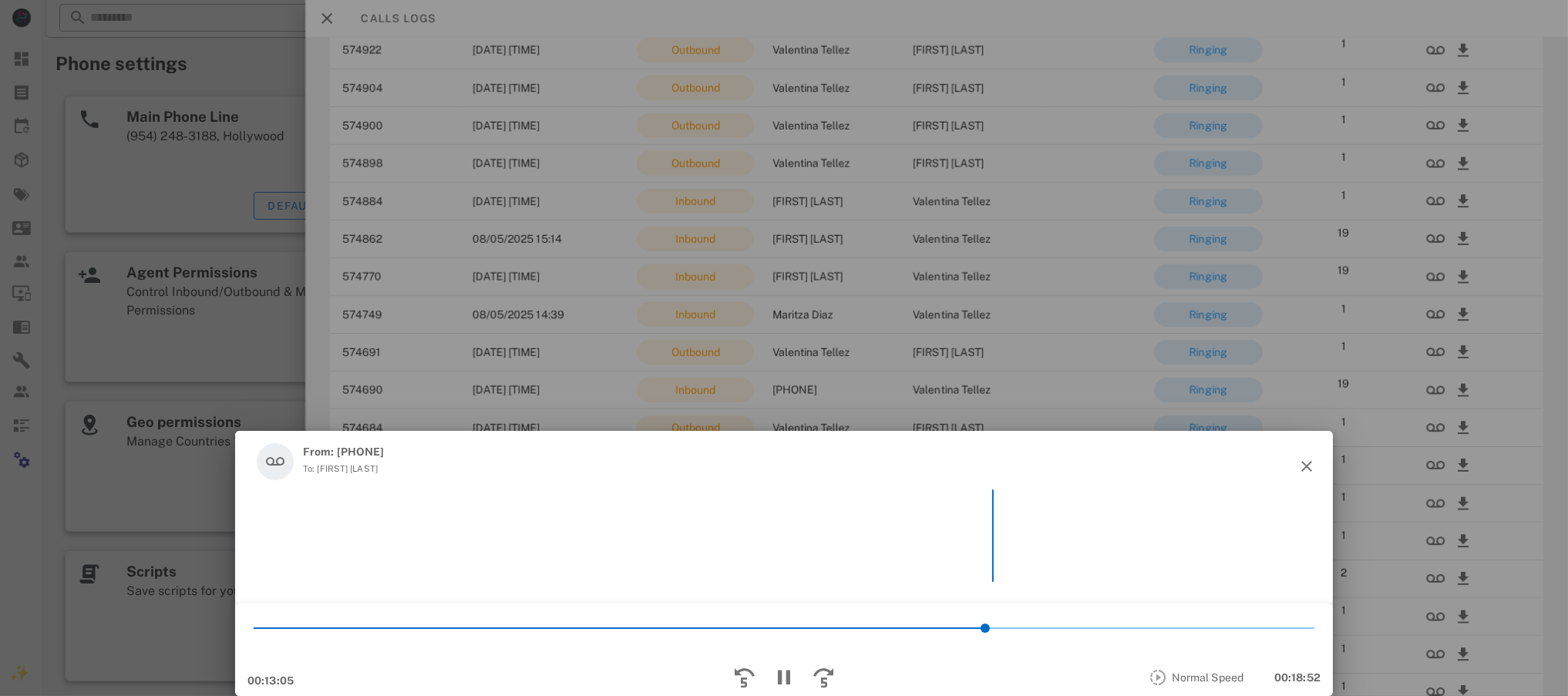 click on "*" at bounding box center [784, 628] 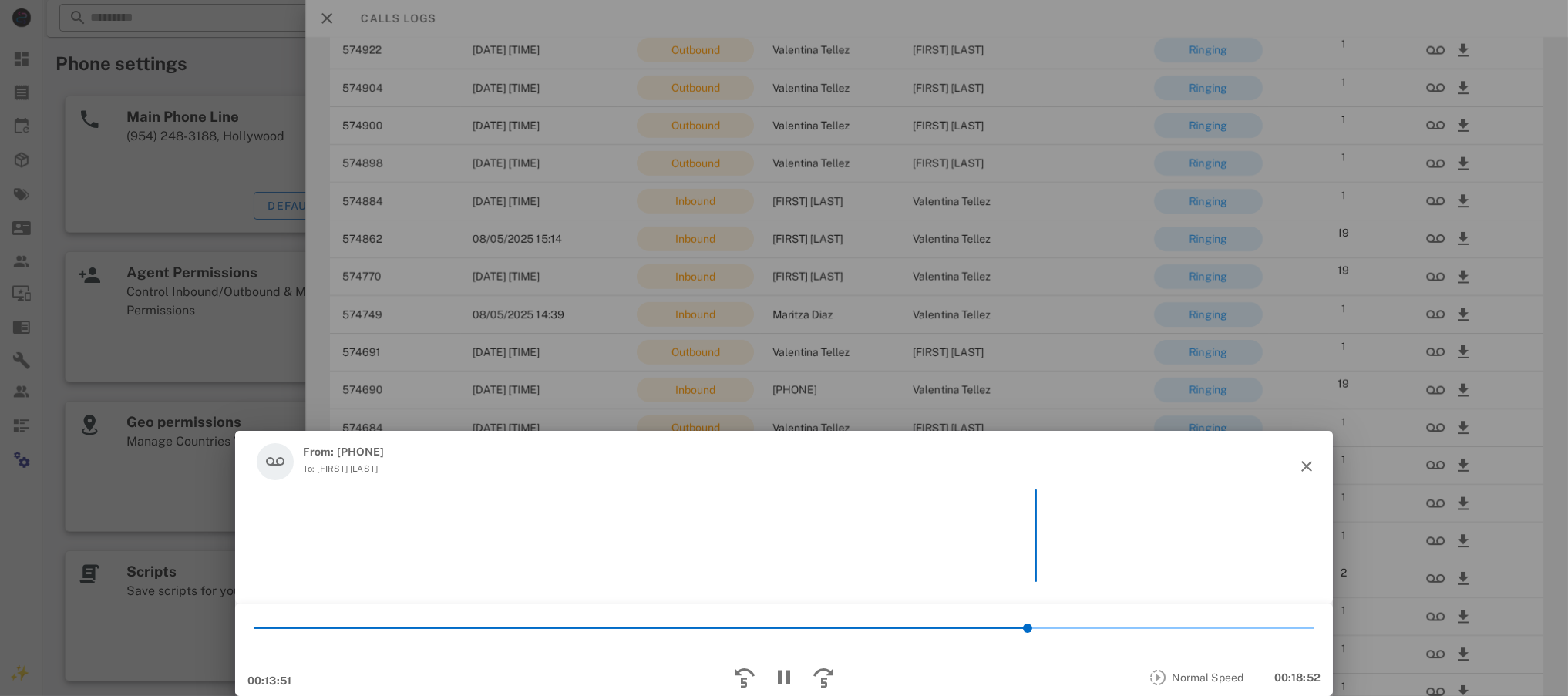 click on "*" at bounding box center [784, 628] 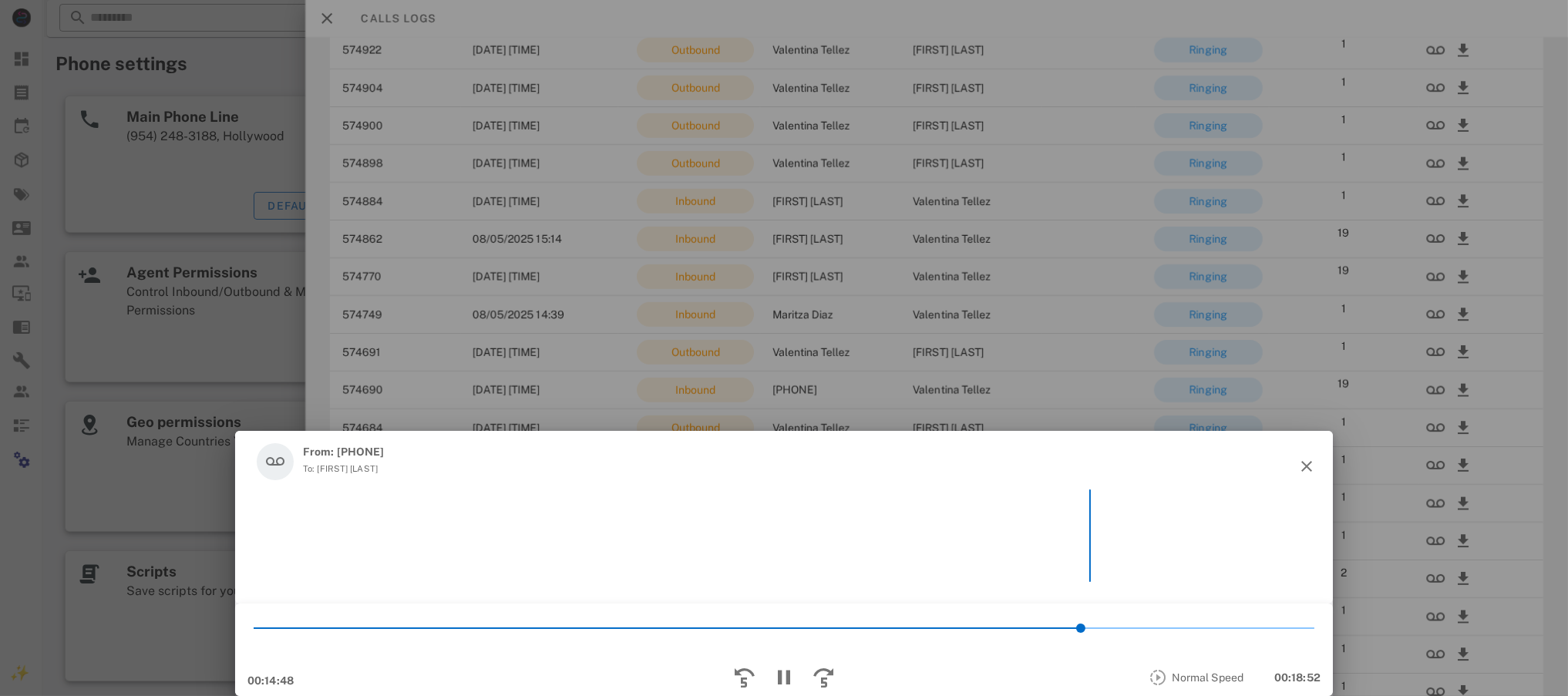 click on "*" at bounding box center (784, 628) 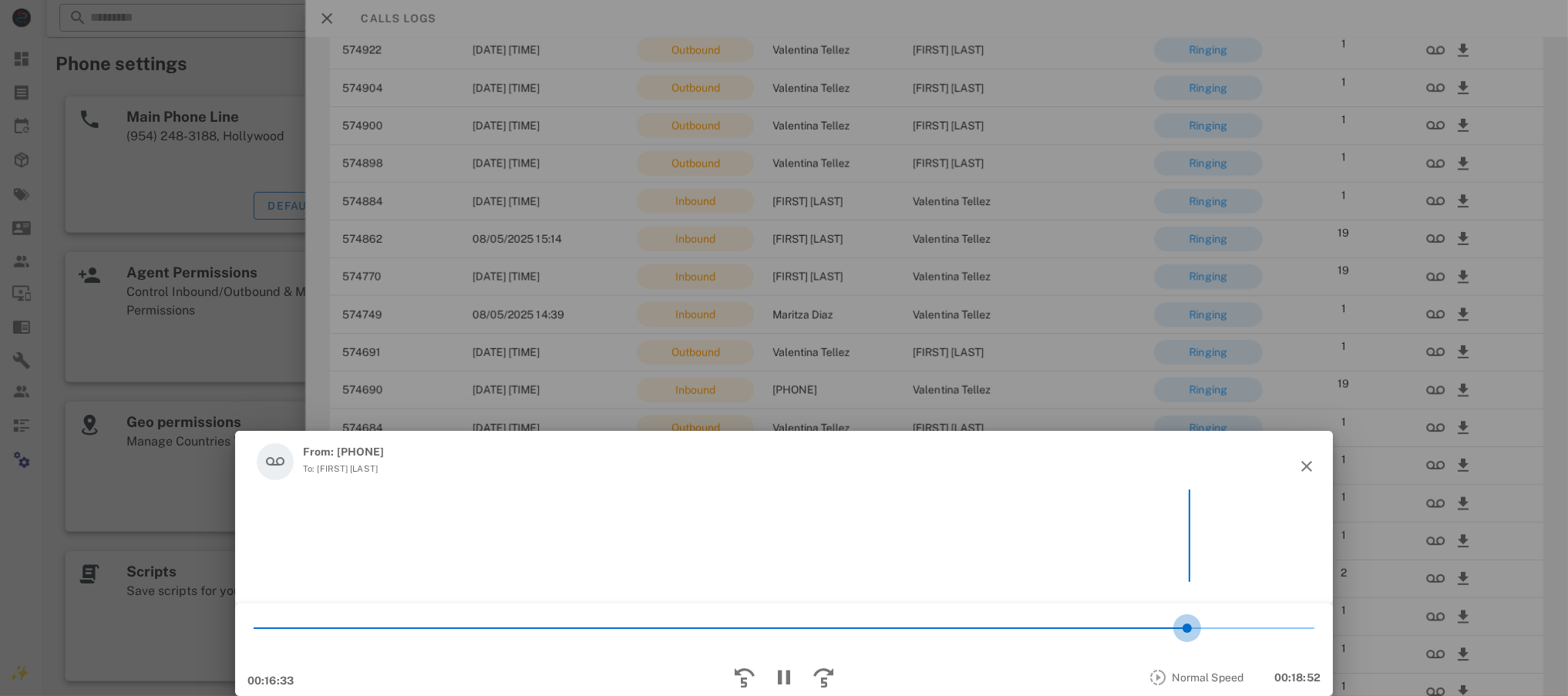 click on "*" at bounding box center [784, 628] 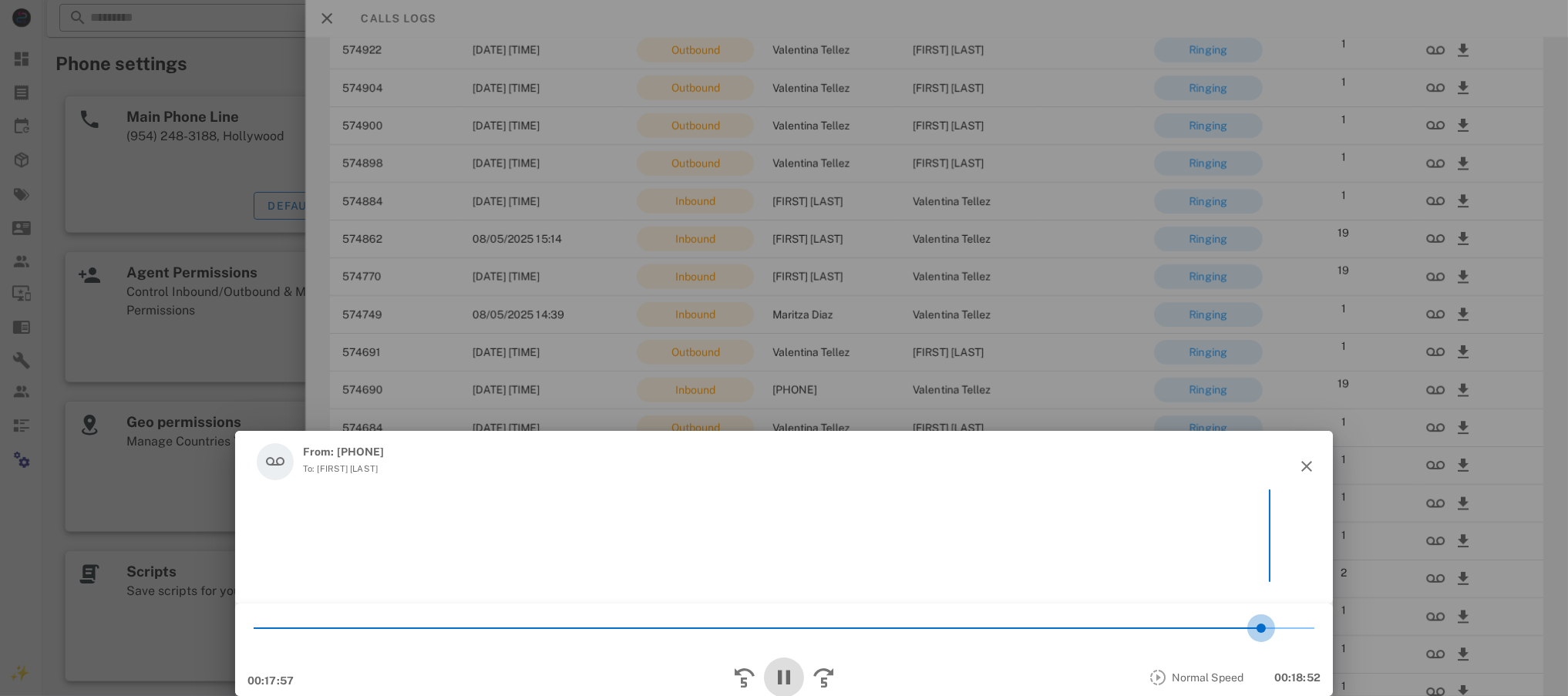 click at bounding box center (784, 678) 